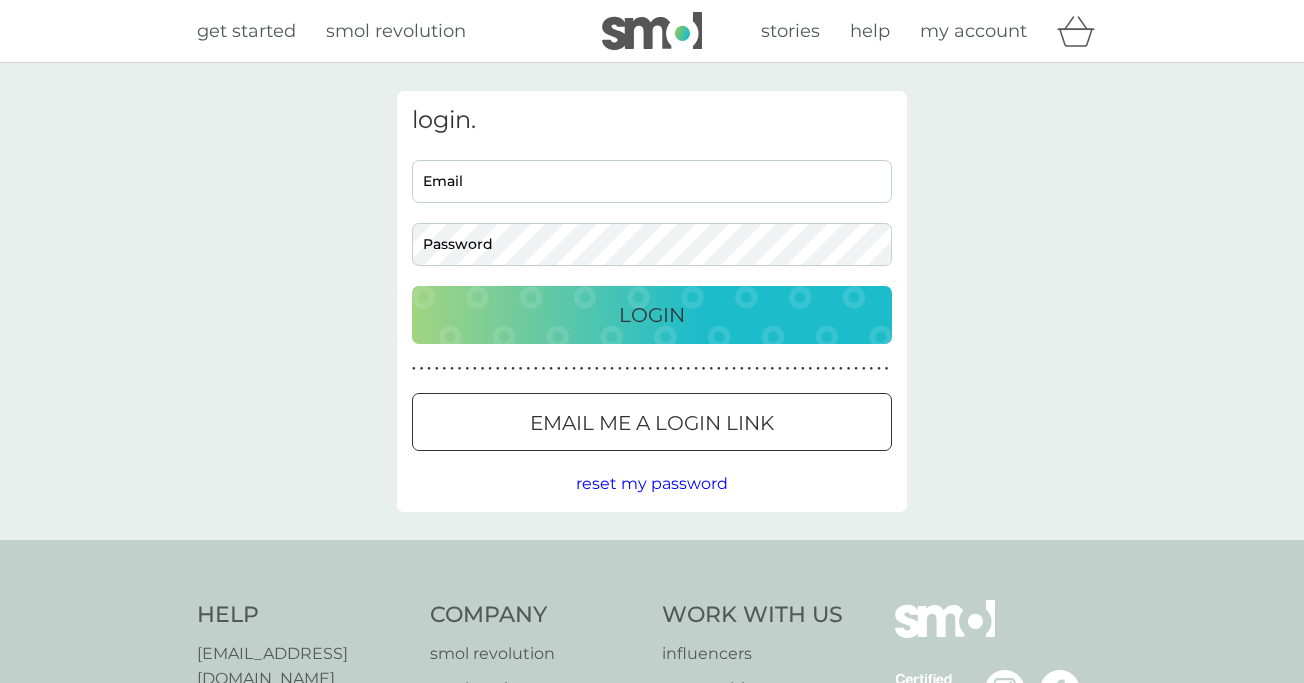 scroll, scrollTop: 0, scrollLeft: 0, axis: both 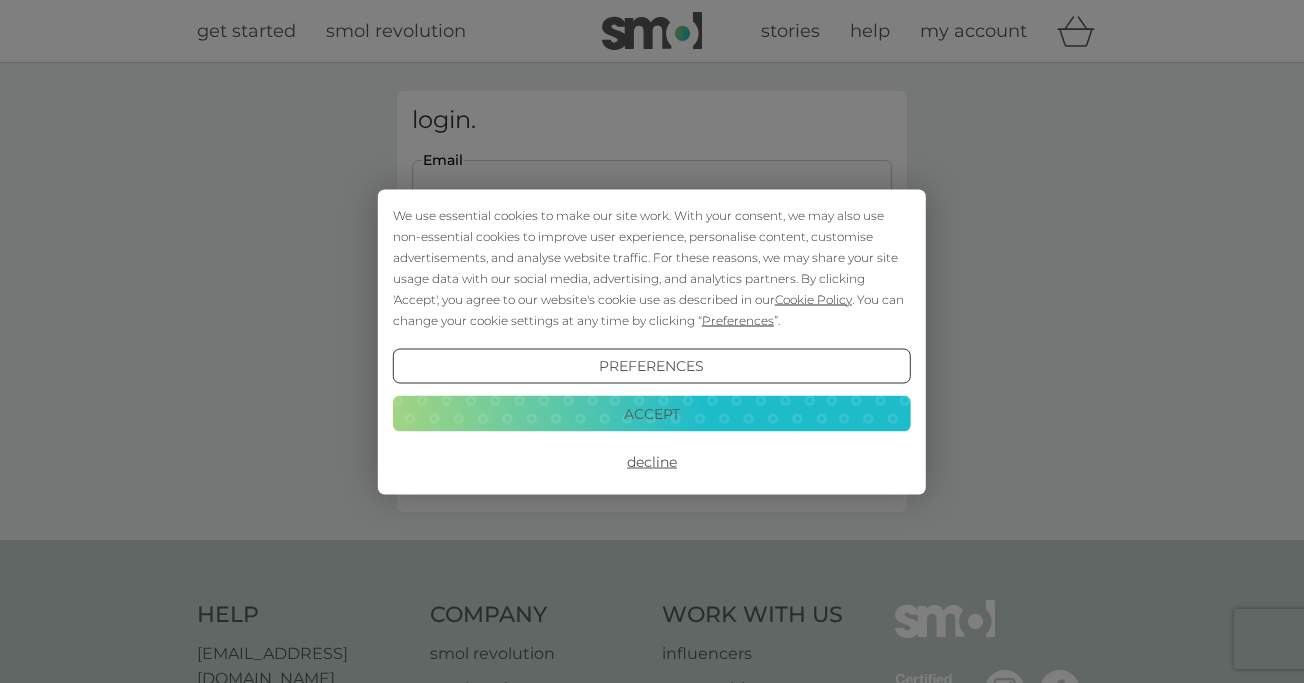 type on "[EMAIL_ADDRESS][DOMAIN_NAME]" 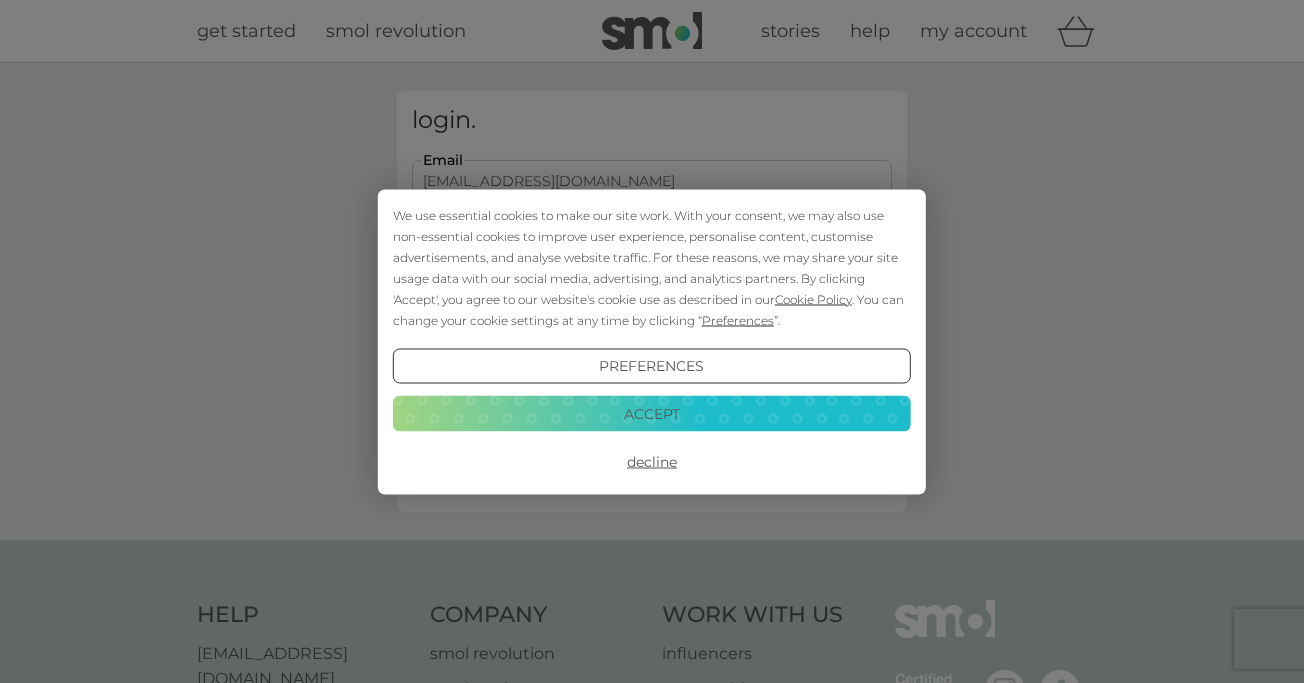 click on "Accept" at bounding box center [652, 414] 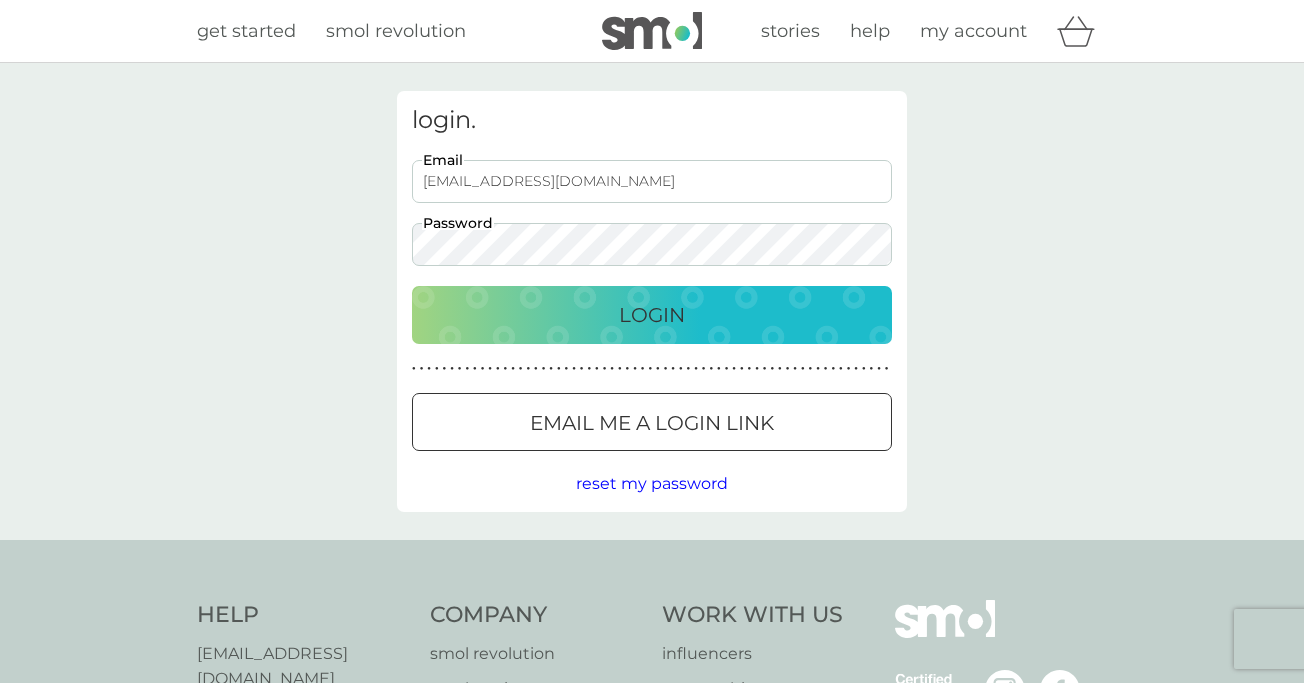 click on "Login" at bounding box center [652, 315] 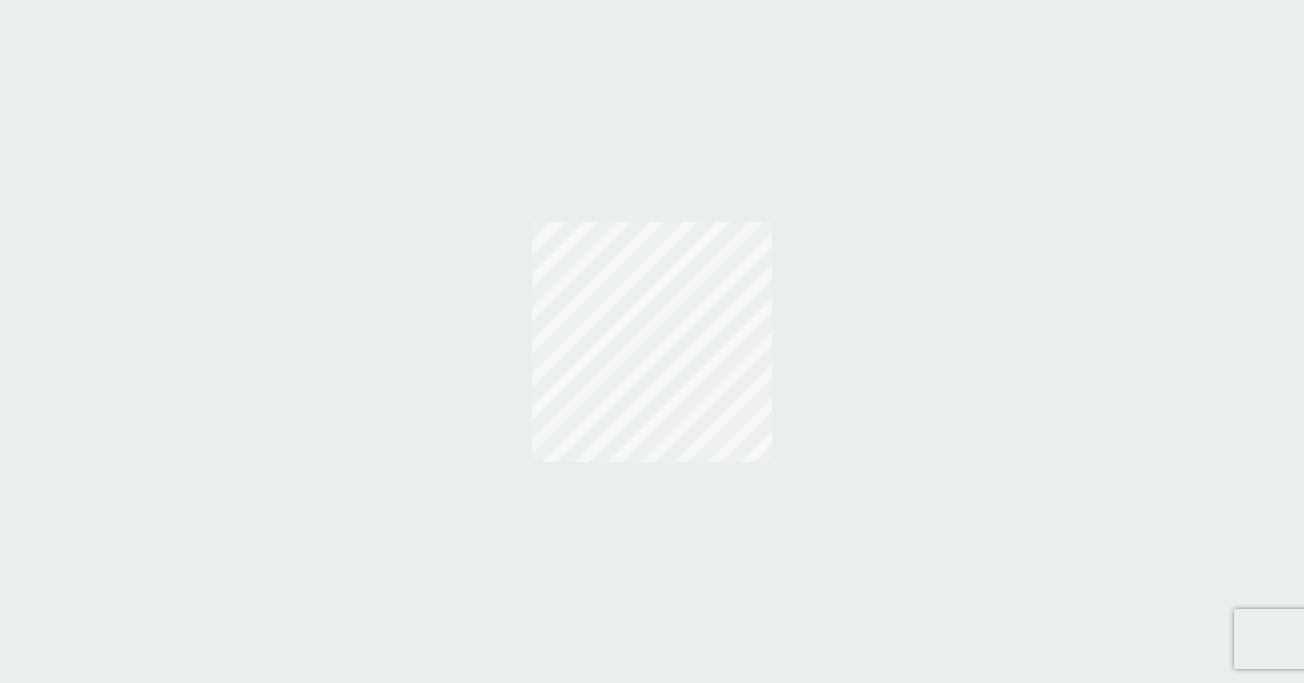 scroll, scrollTop: 0, scrollLeft: 0, axis: both 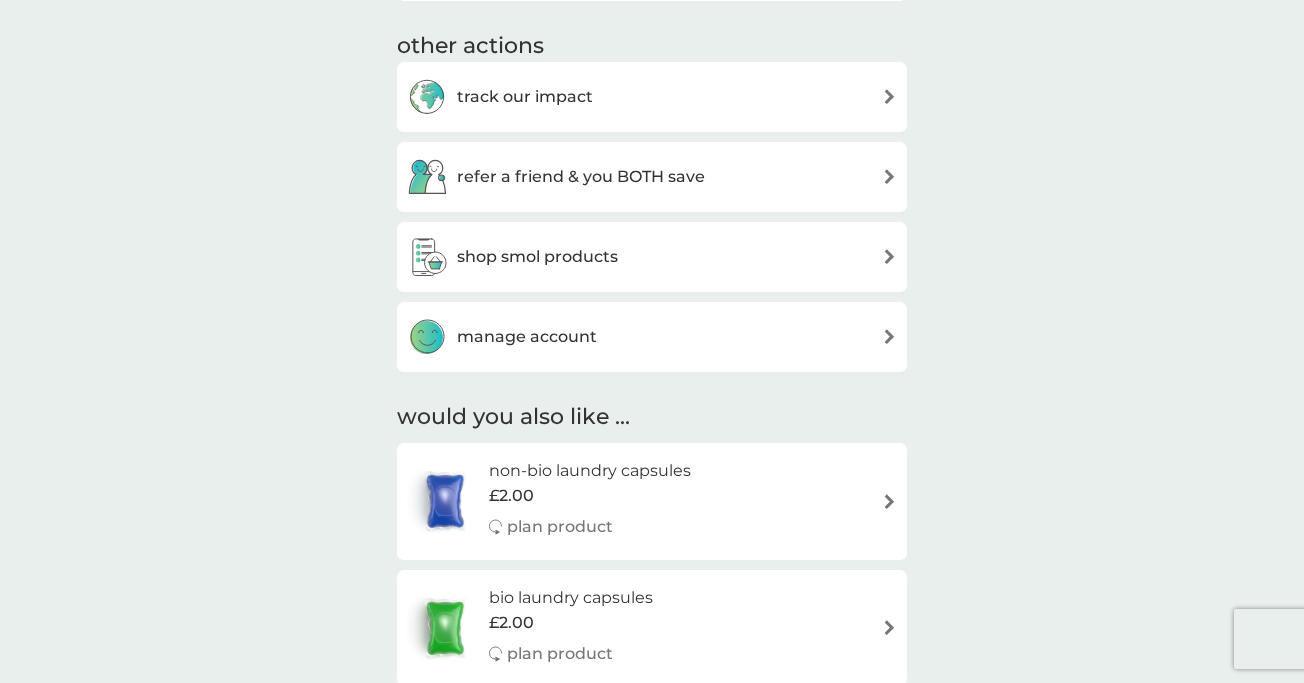 click on "manage account" at bounding box center (527, 337) 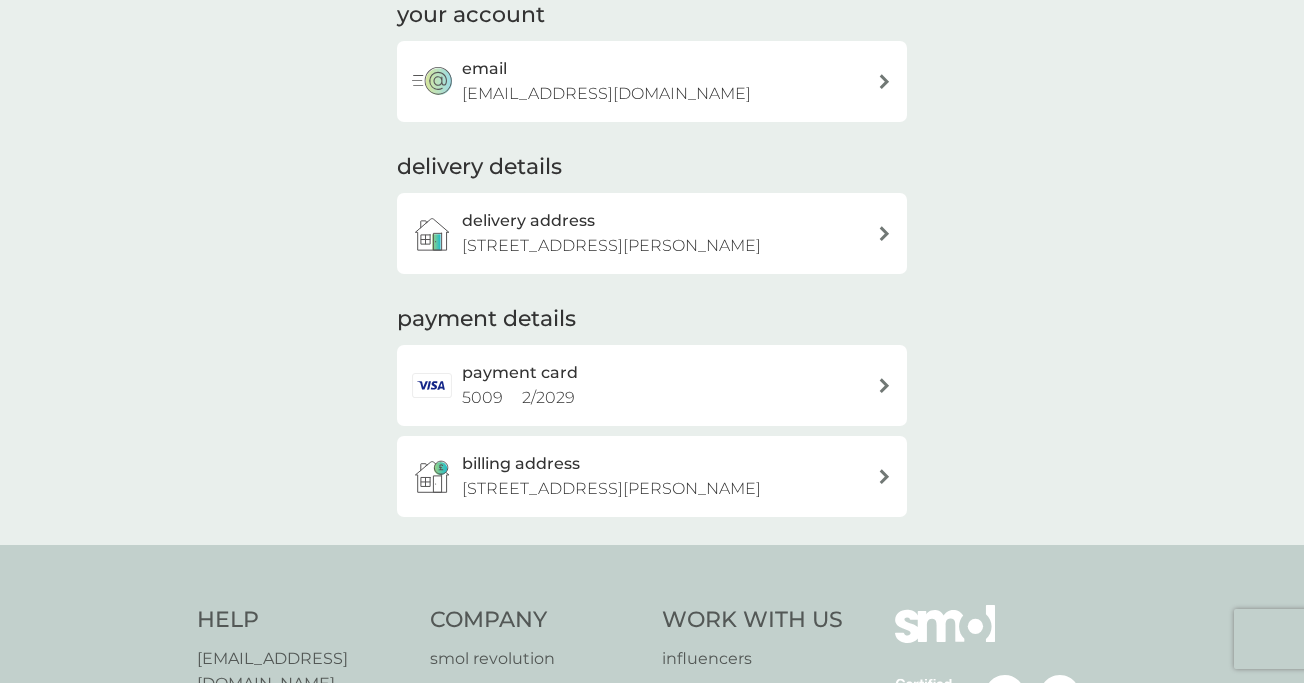scroll, scrollTop: 290, scrollLeft: 0, axis: vertical 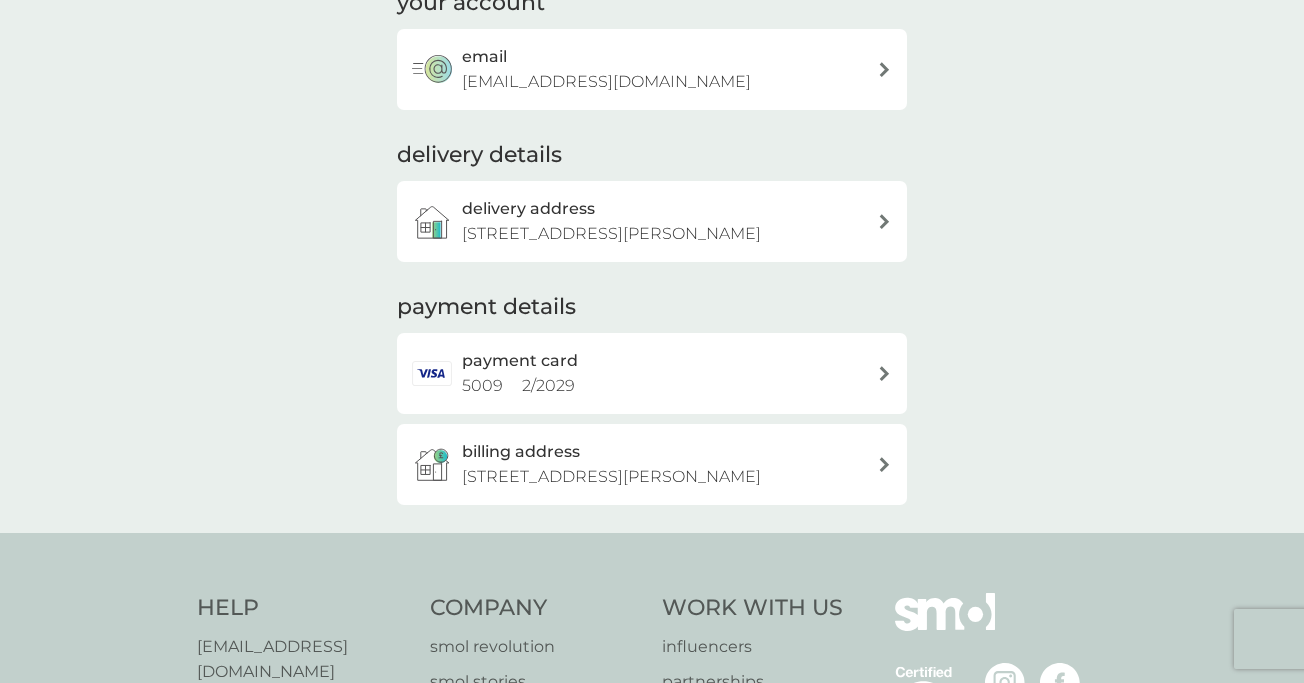 click at bounding box center (884, 373) 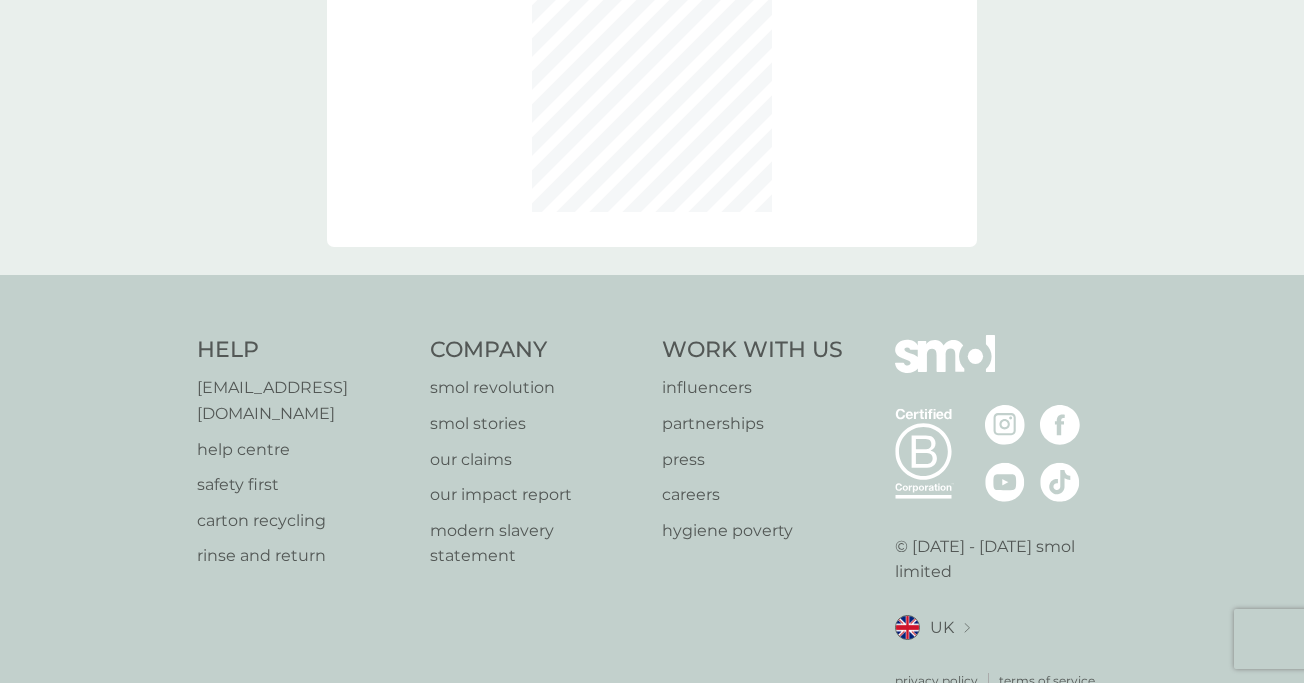scroll, scrollTop: 0, scrollLeft: 0, axis: both 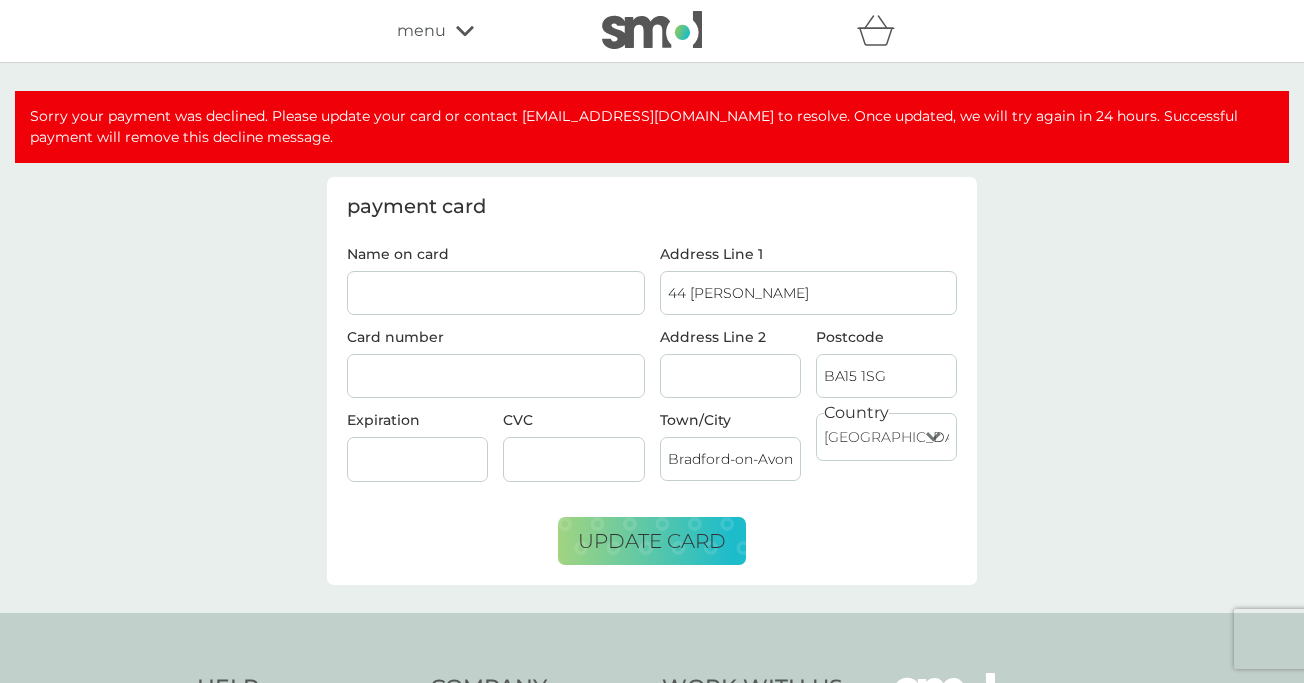 click on "Name on card" at bounding box center (496, 293) 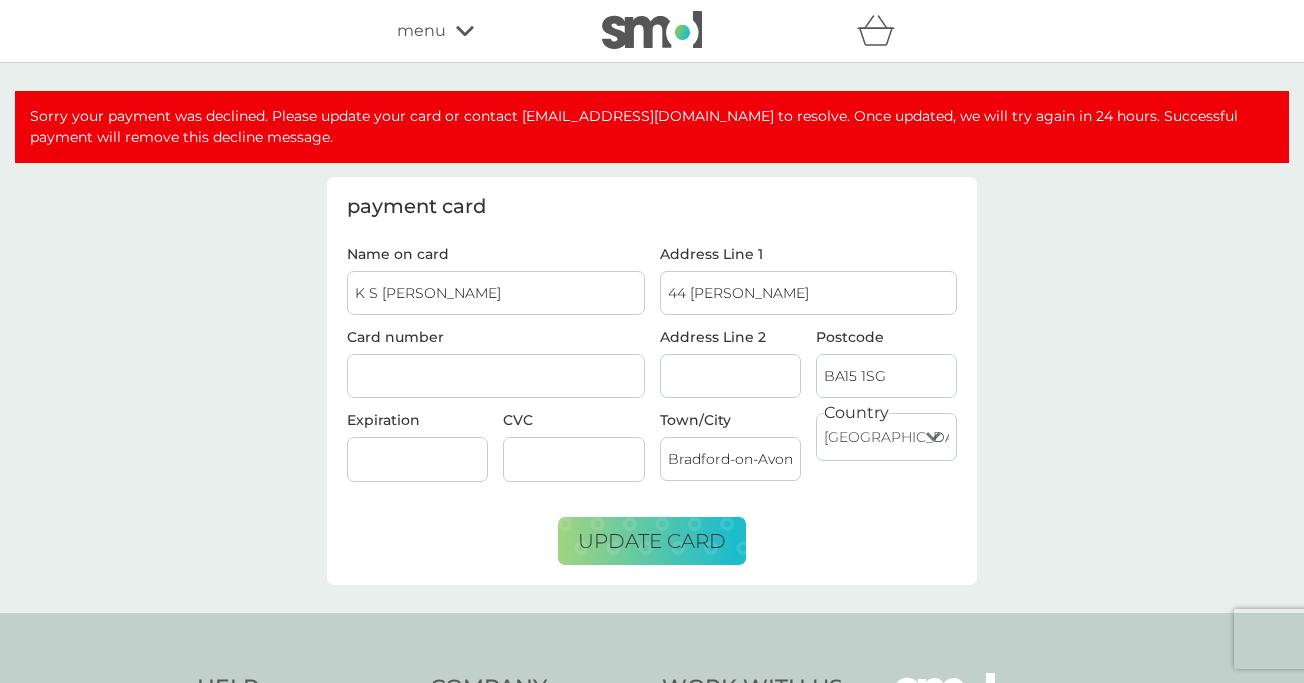 type on "K S Nottage" 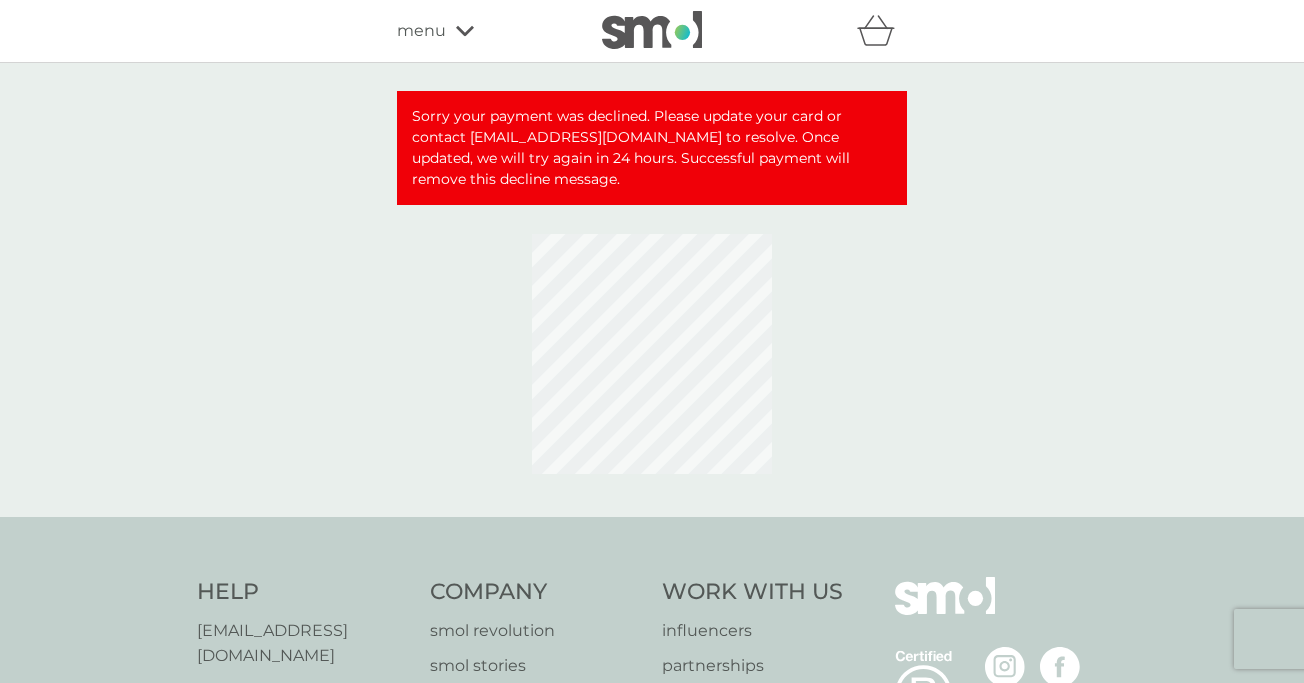 scroll, scrollTop: 282, scrollLeft: 0, axis: vertical 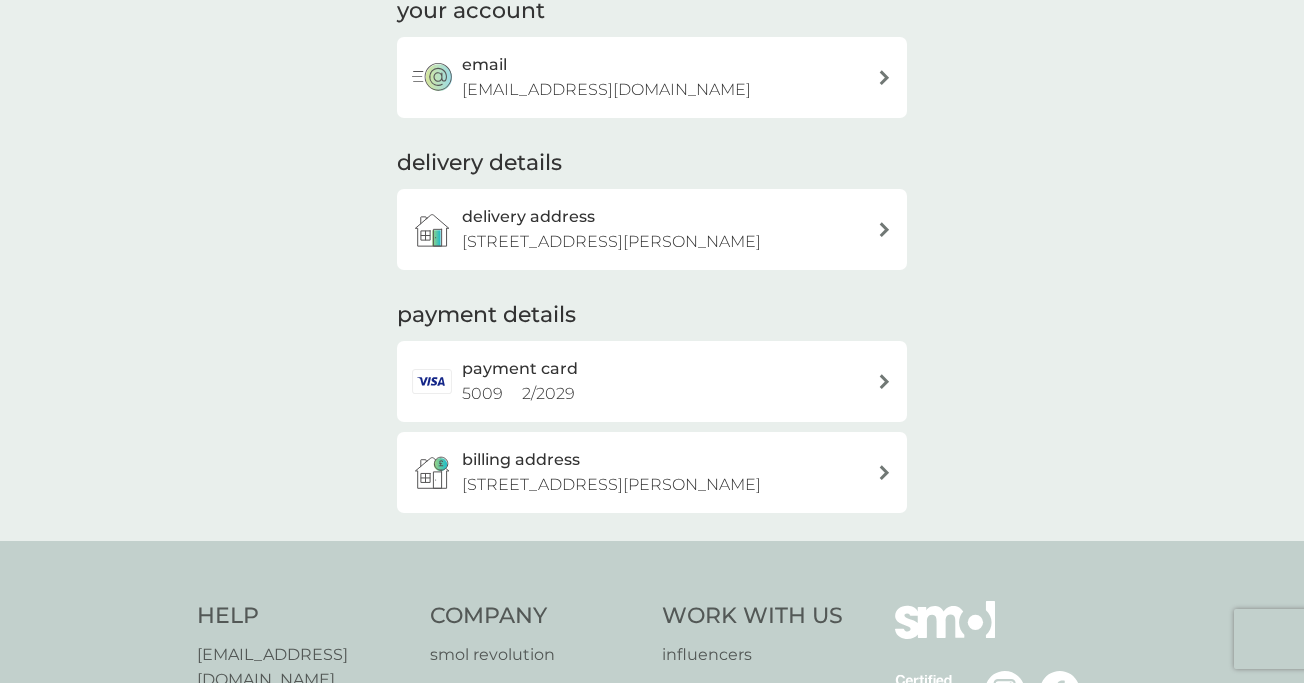 click at bounding box center (884, 381) 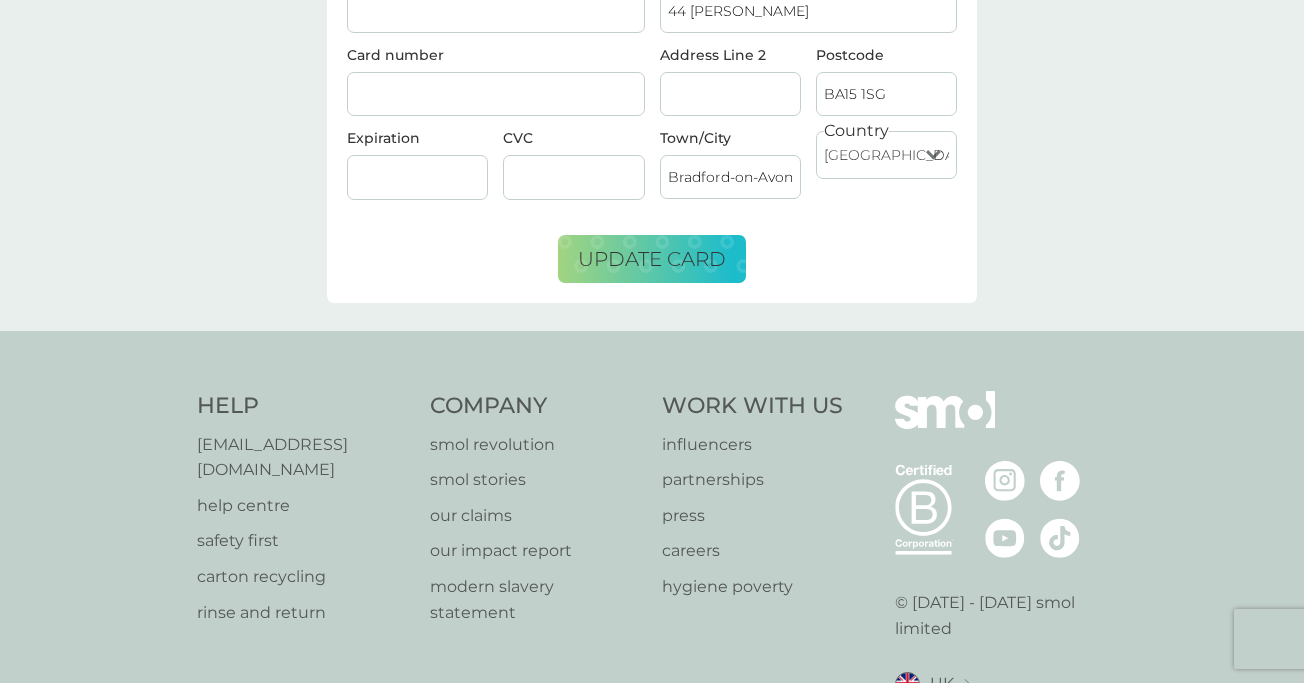 scroll, scrollTop: 0, scrollLeft: 0, axis: both 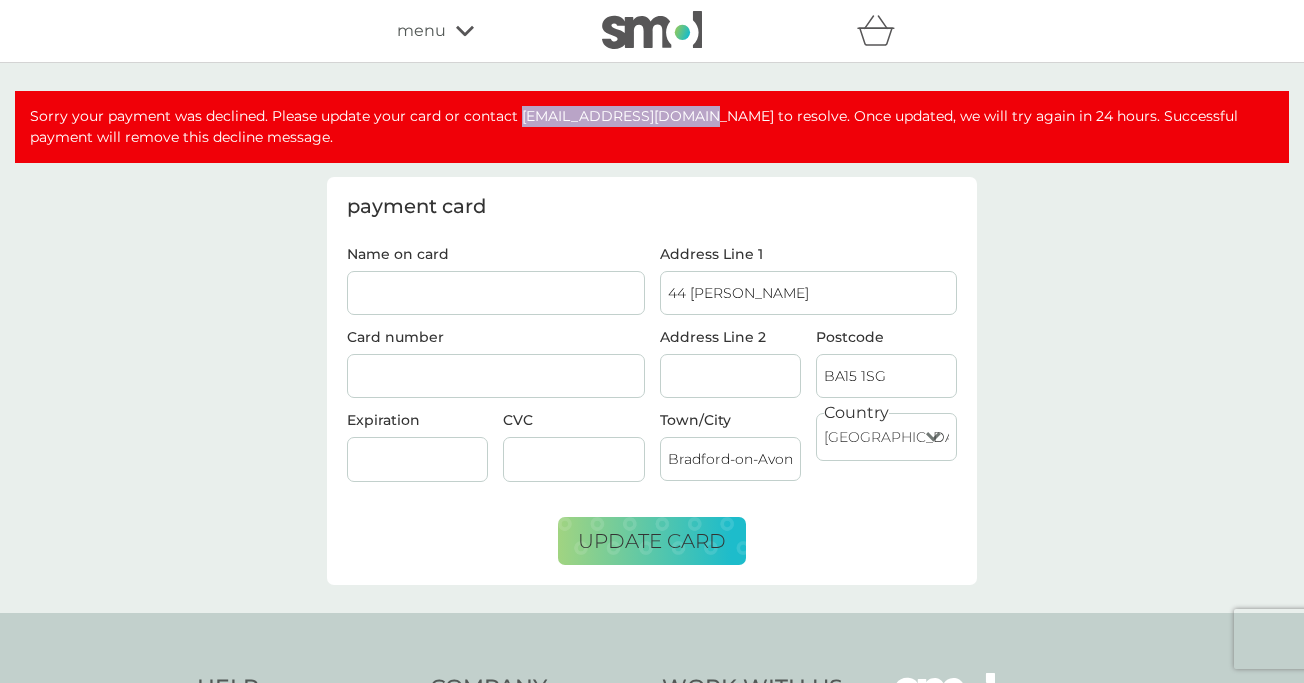 drag, startPoint x: 697, startPoint y: 117, endPoint x: 523, endPoint y: 115, distance: 174.01149 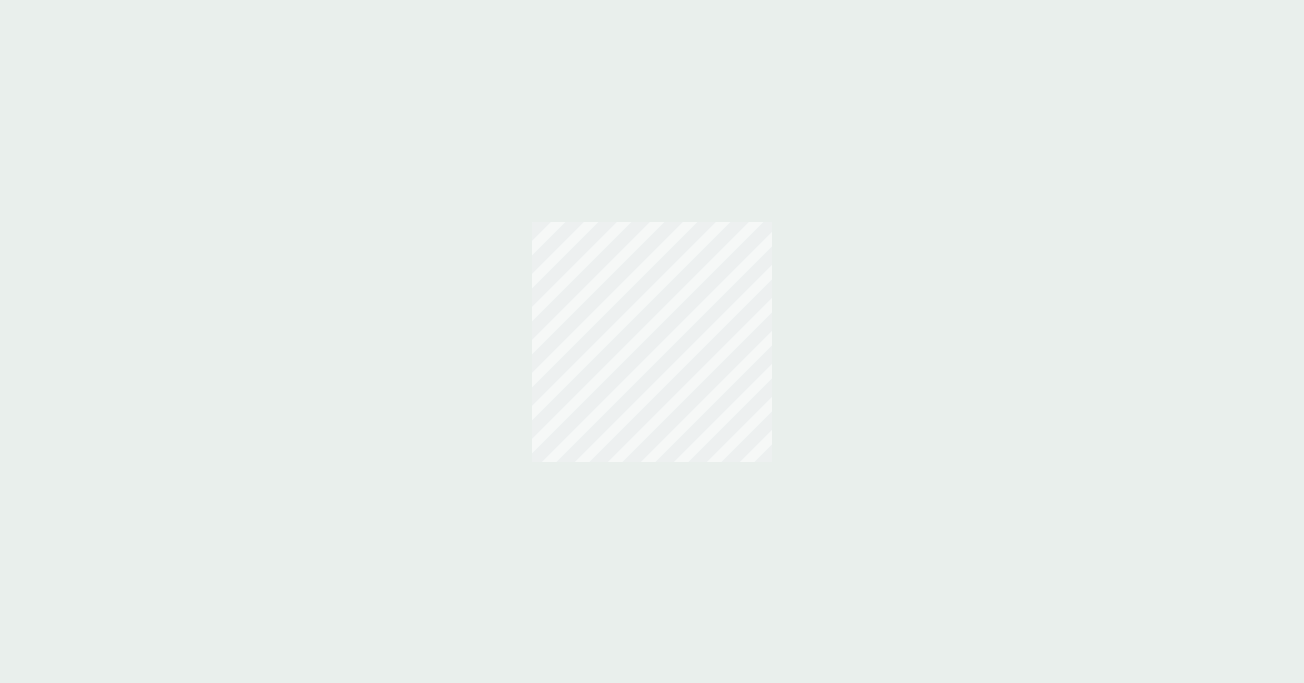 scroll, scrollTop: 0, scrollLeft: 0, axis: both 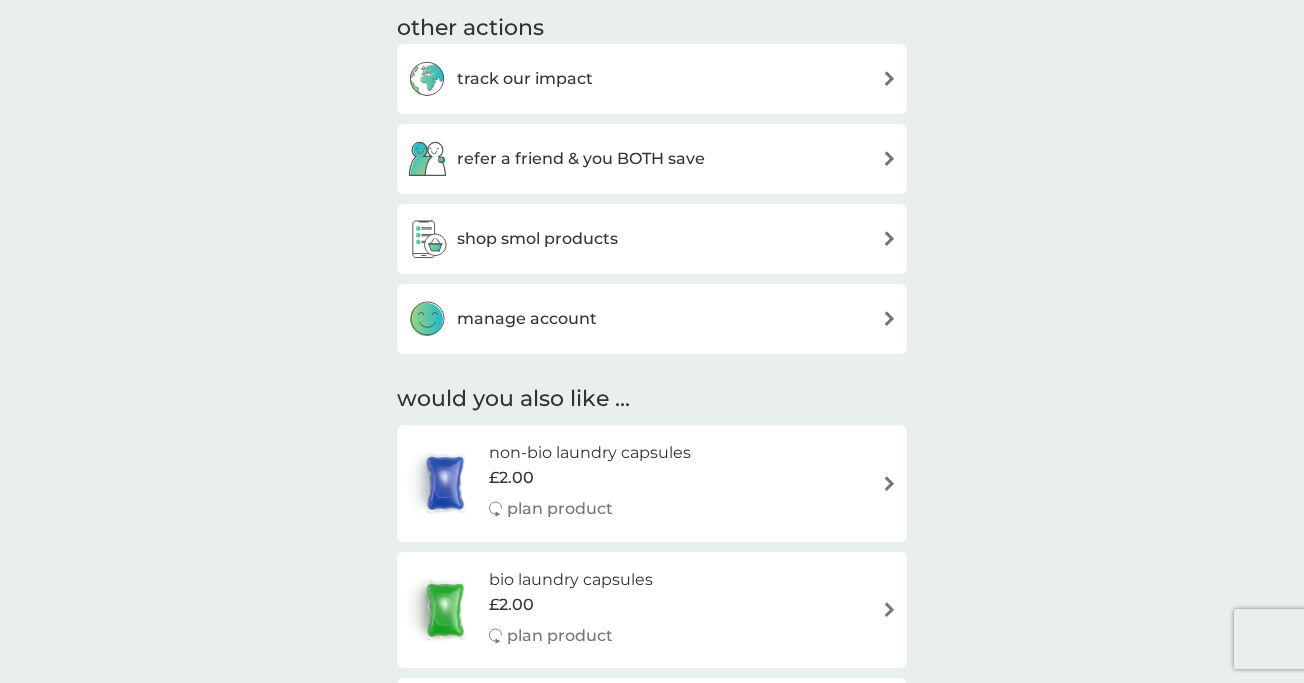 click on "manage account" at bounding box center (527, 319) 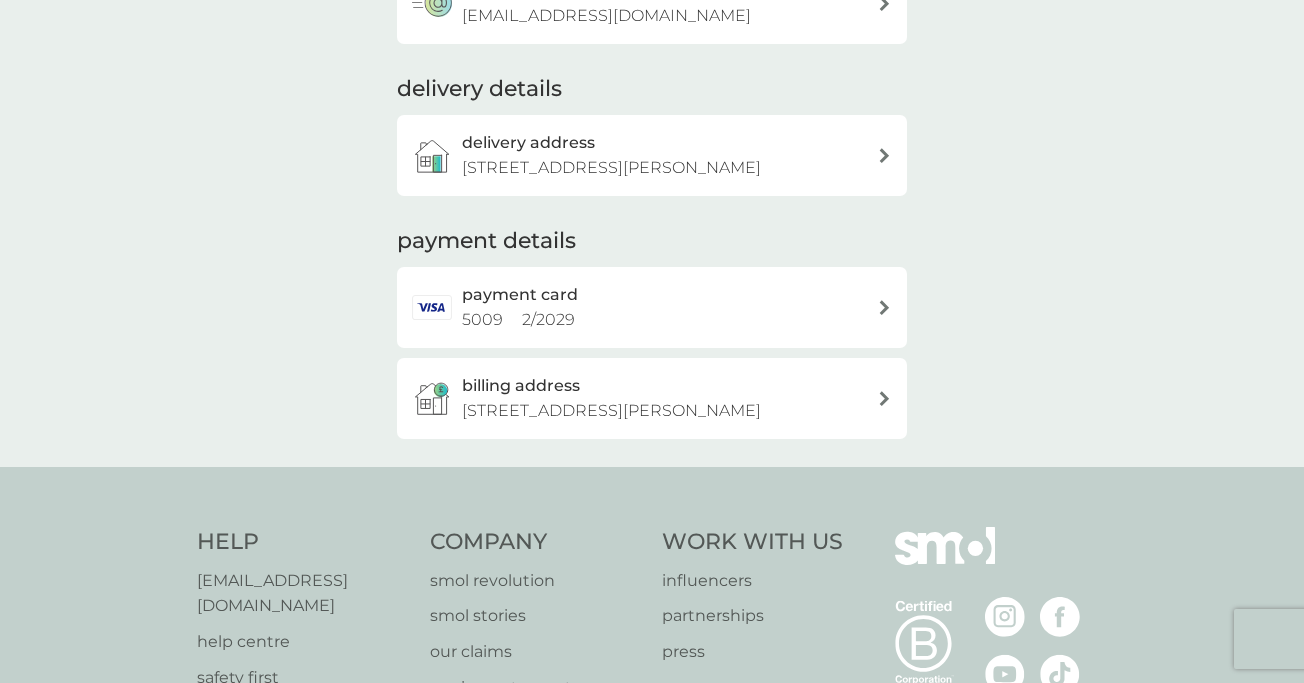 scroll, scrollTop: 358, scrollLeft: 0, axis: vertical 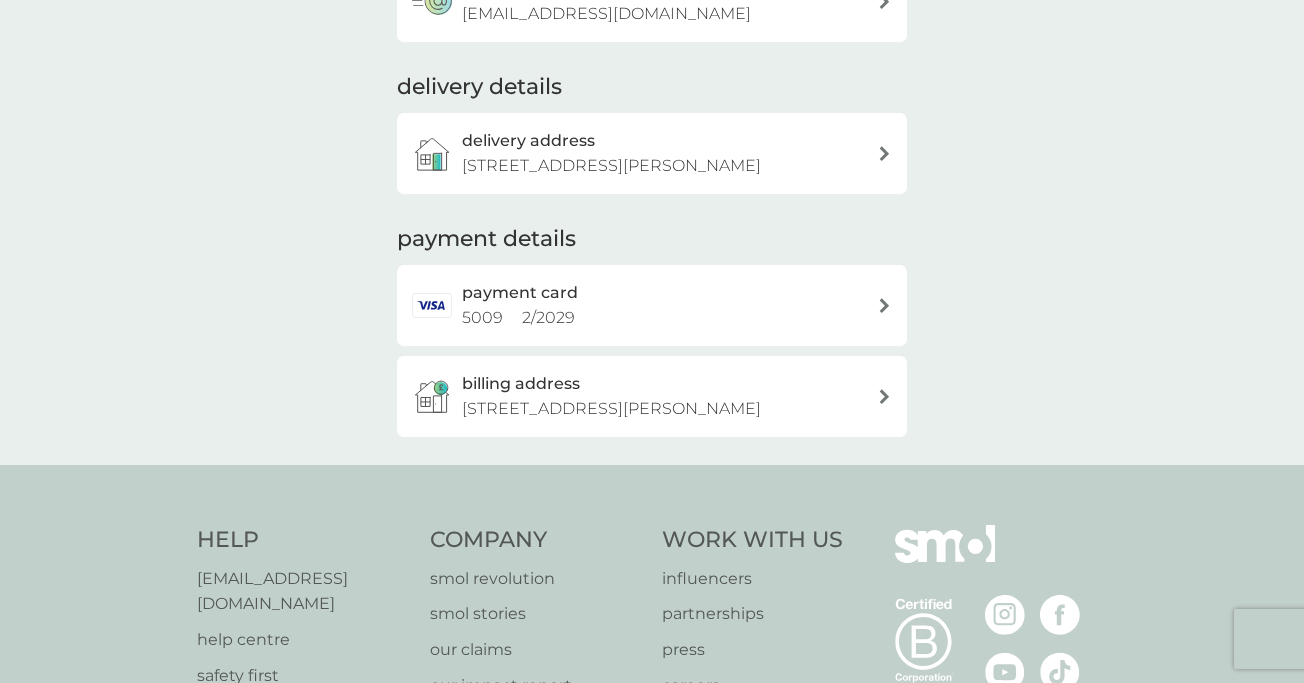 click on "payment card" at bounding box center (520, 293) 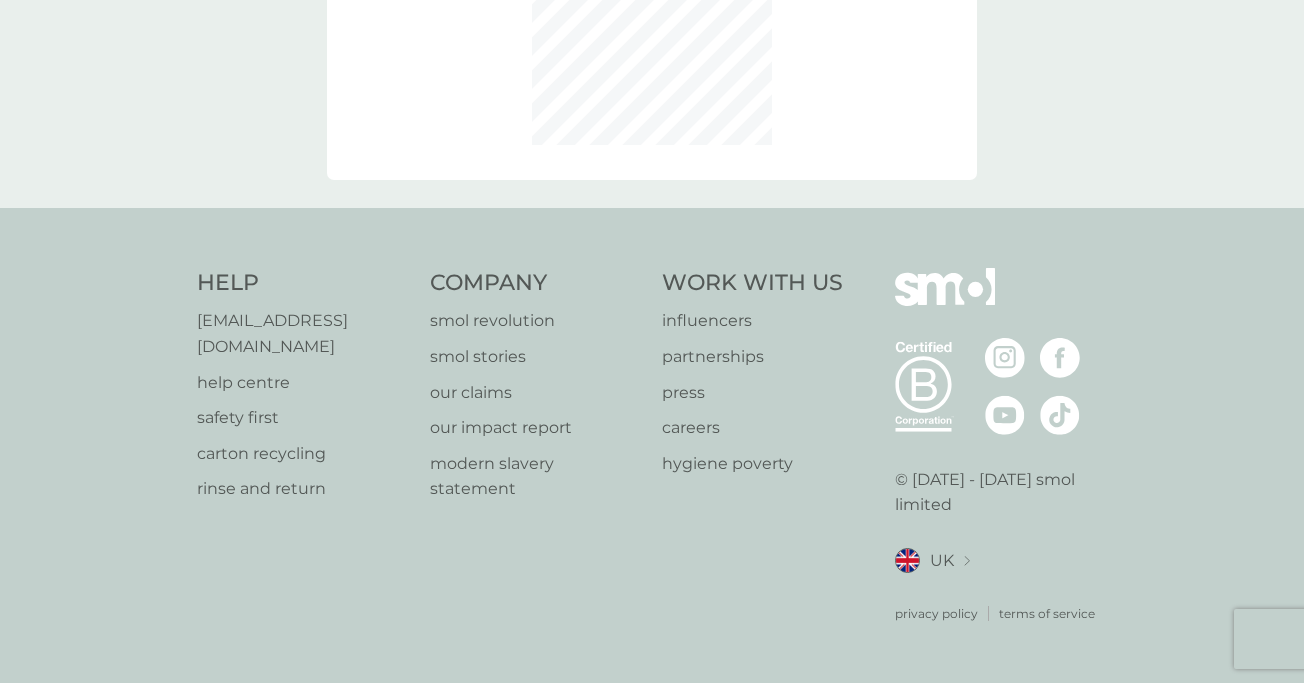 scroll, scrollTop: 0, scrollLeft: 0, axis: both 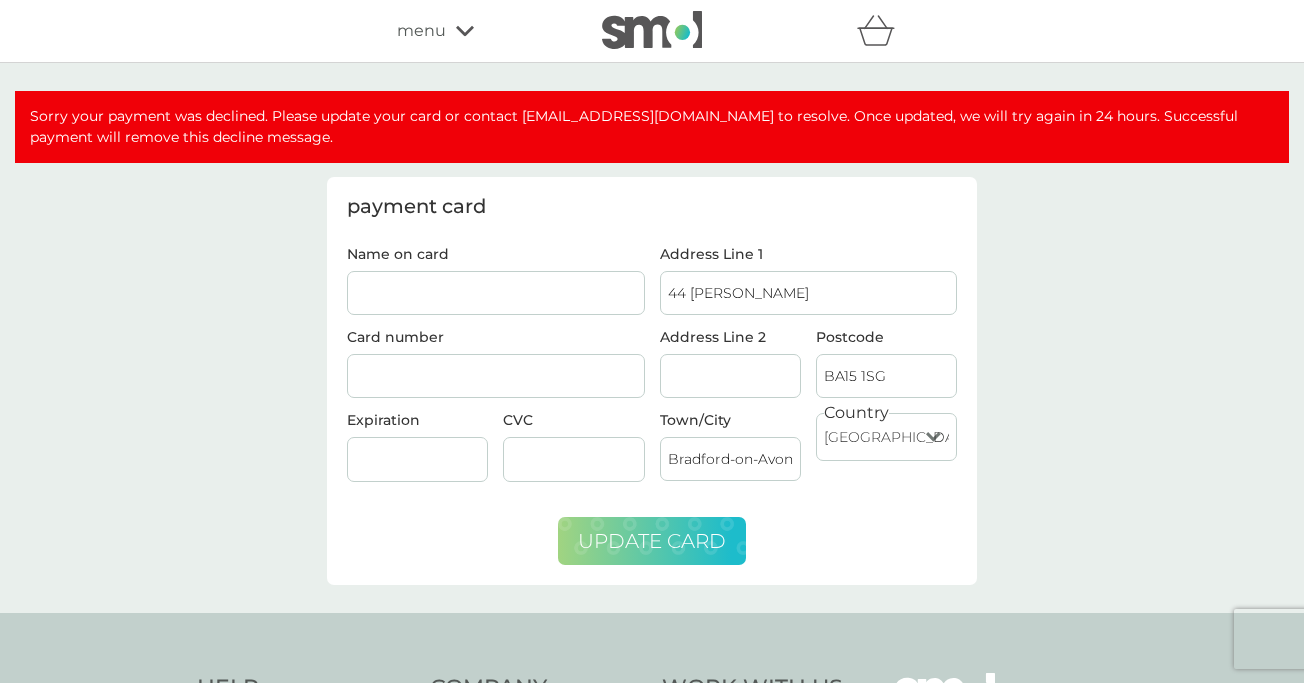 click on "update card" at bounding box center (652, 541) 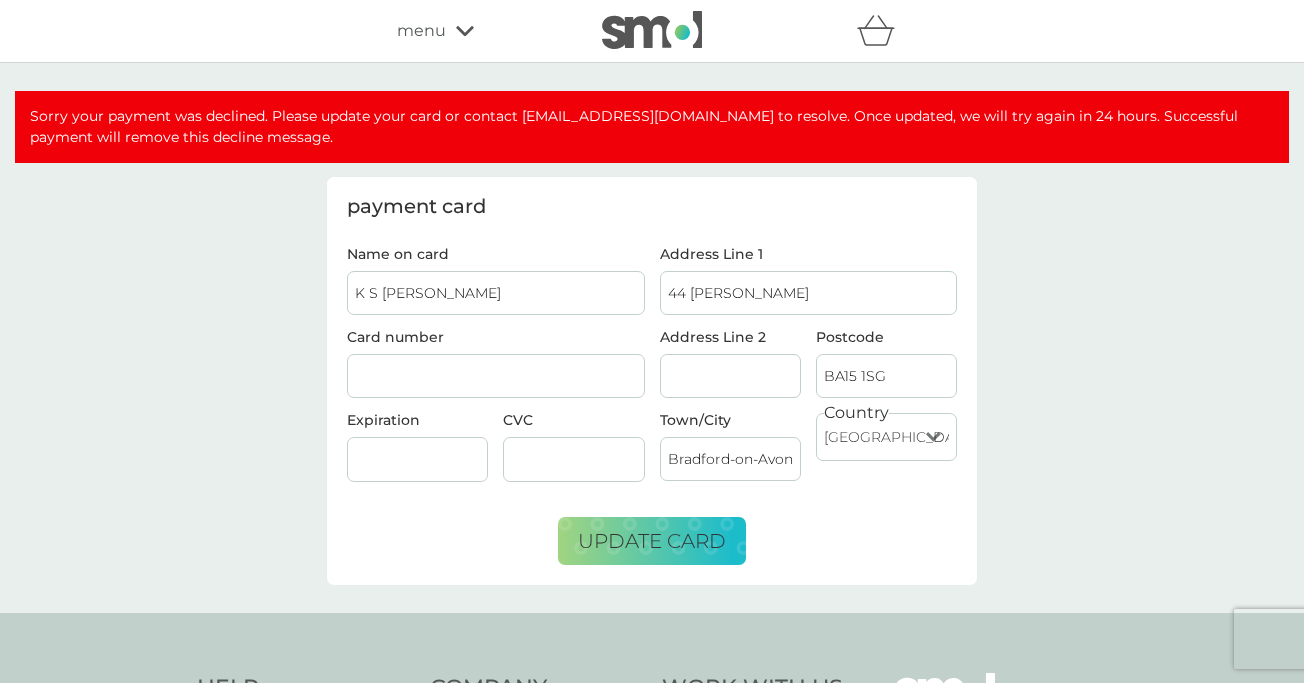 type on "K S Nottage" 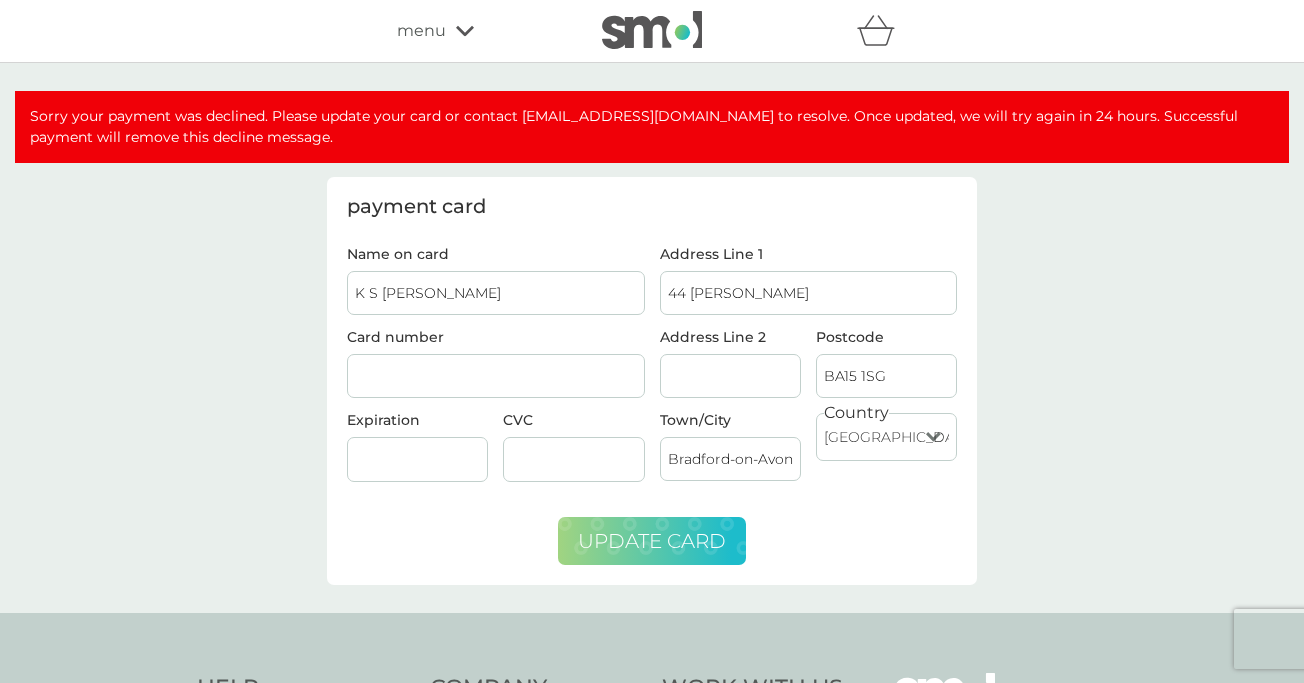 click on "update card" at bounding box center (652, 541) 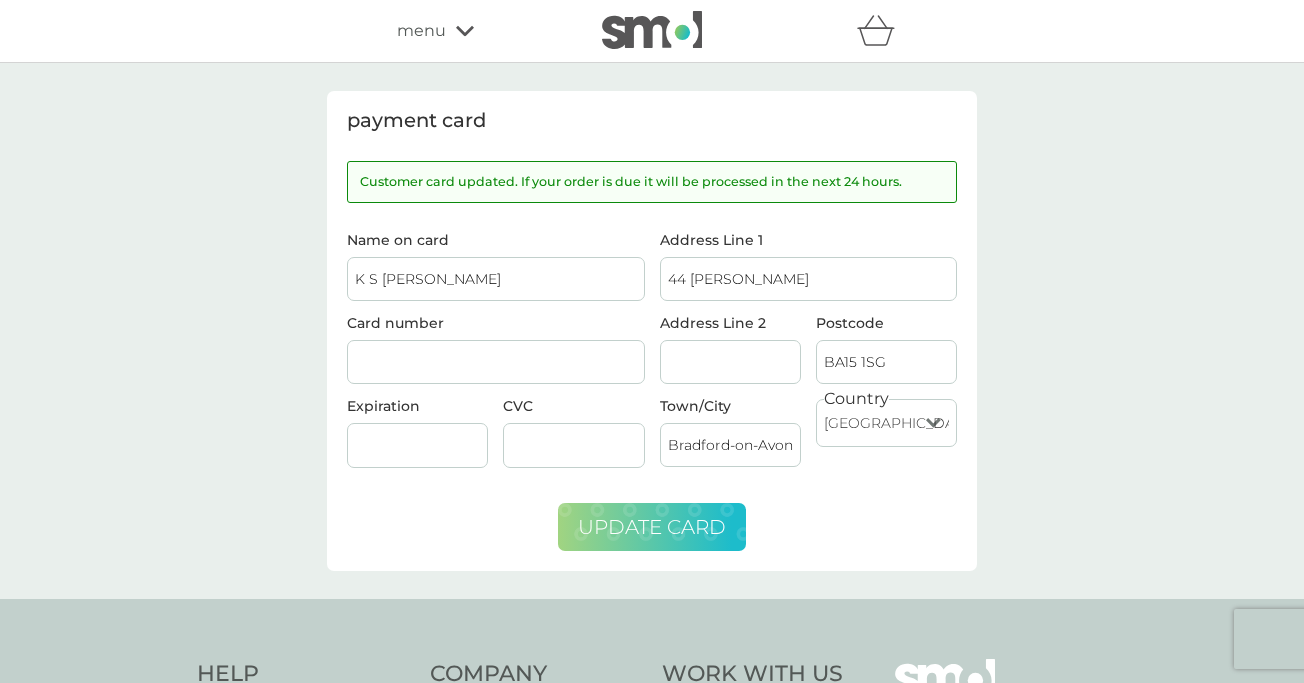 scroll, scrollTop: 0, scrollLeft: 0, axis: both 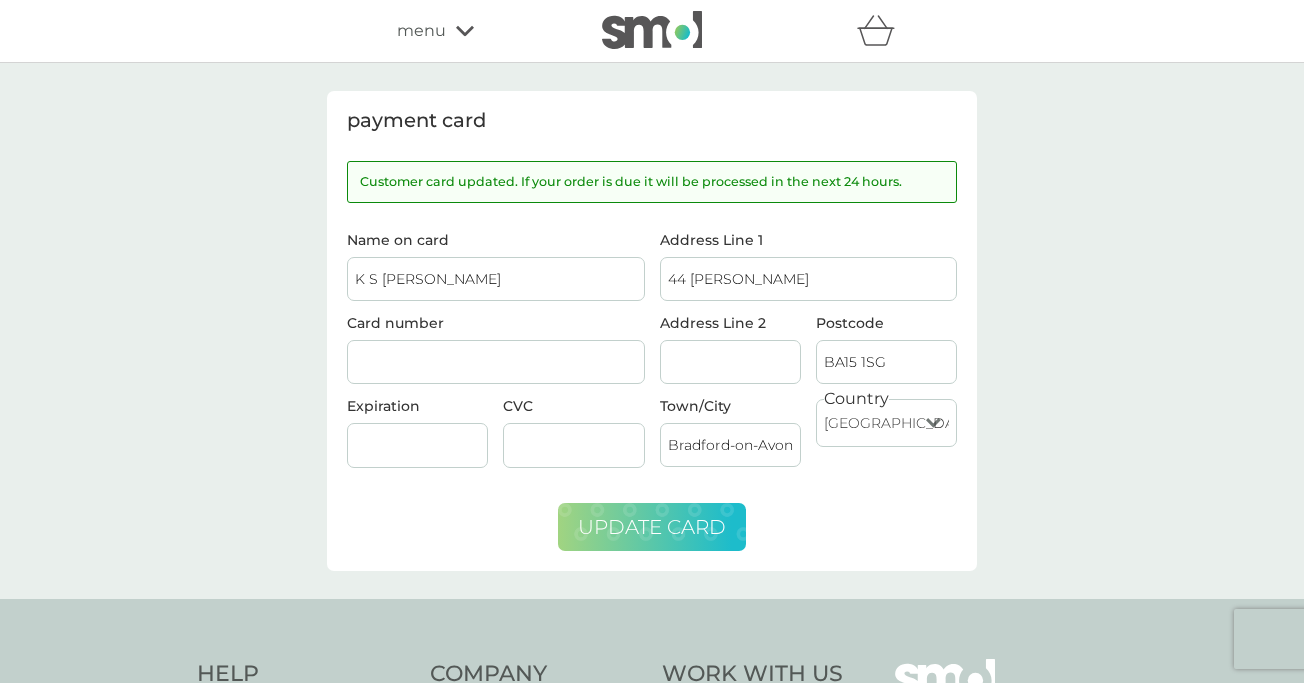 click 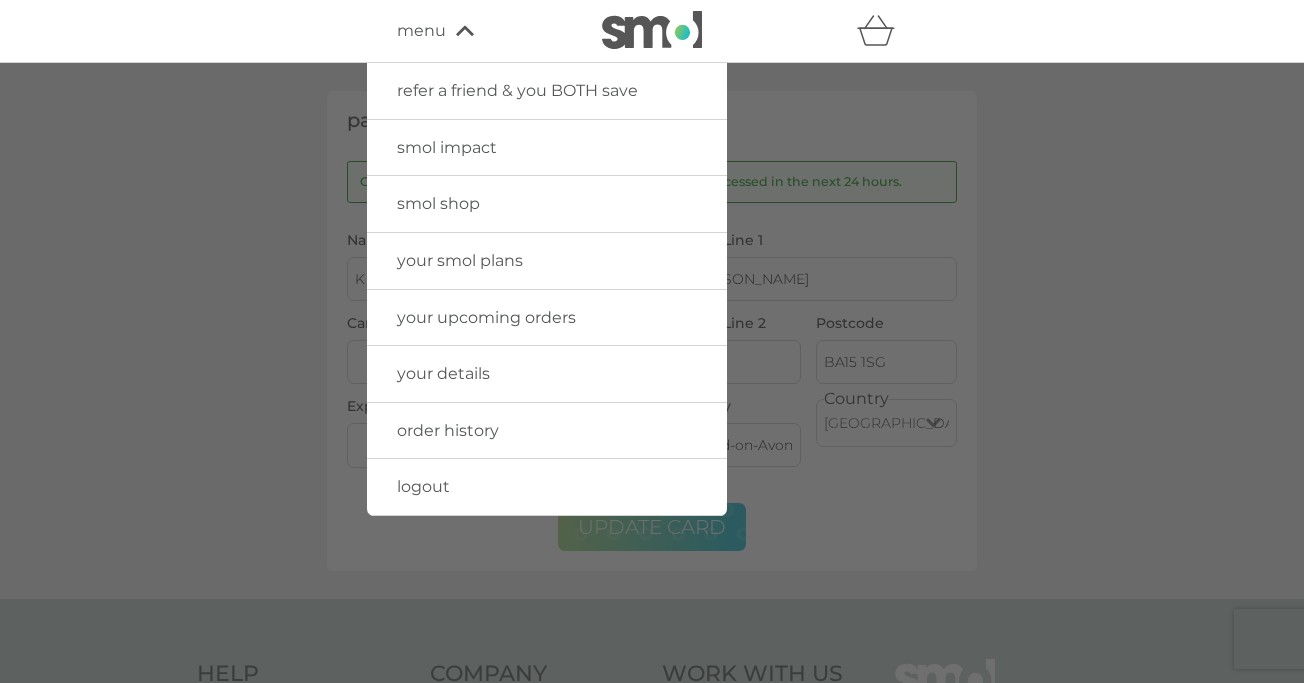 click on "your upcoming orders" at bounding box center (486, 317) 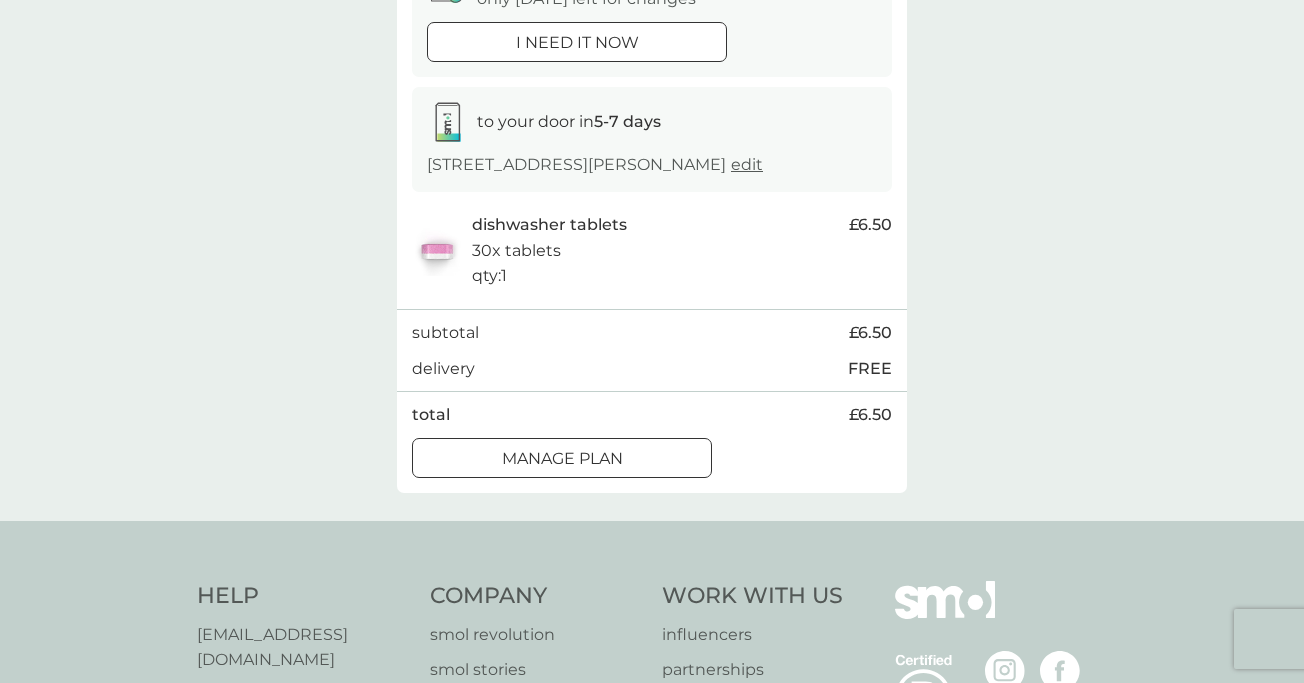 scroll, scrollTop: 265, scrollLeft: 0, axis: vertical 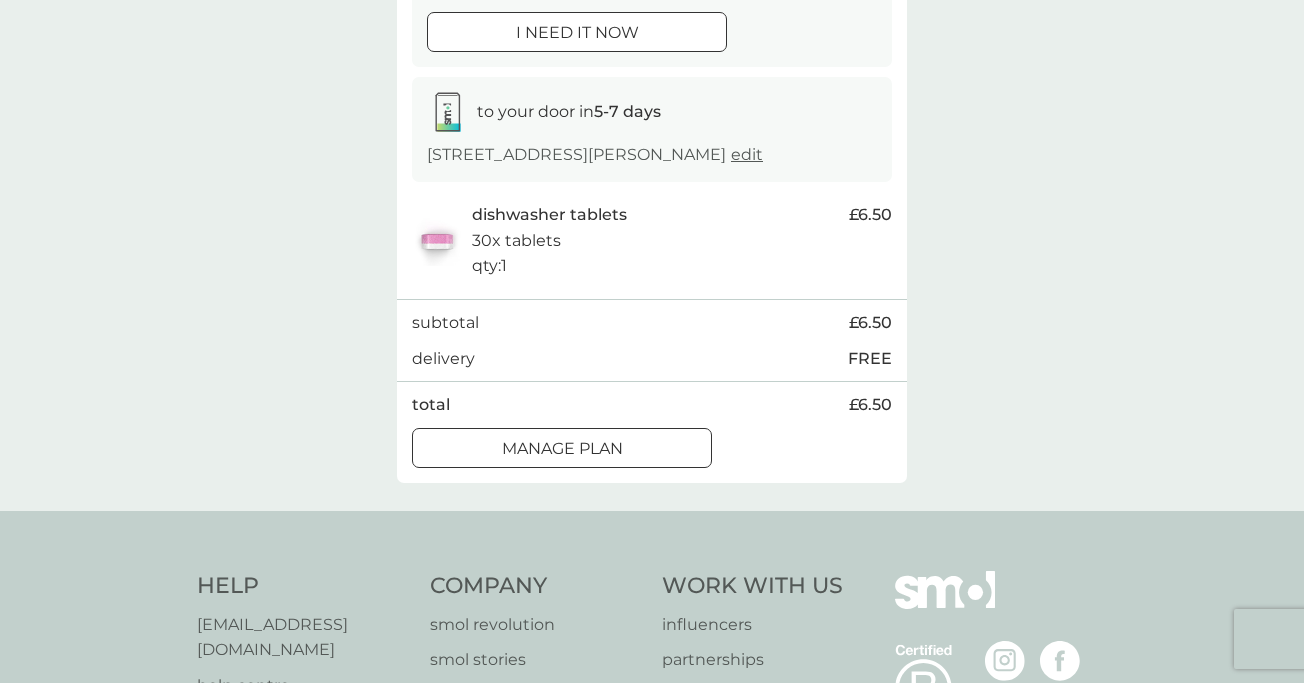 click on "Manage plan" at bounding box center (562, 449) 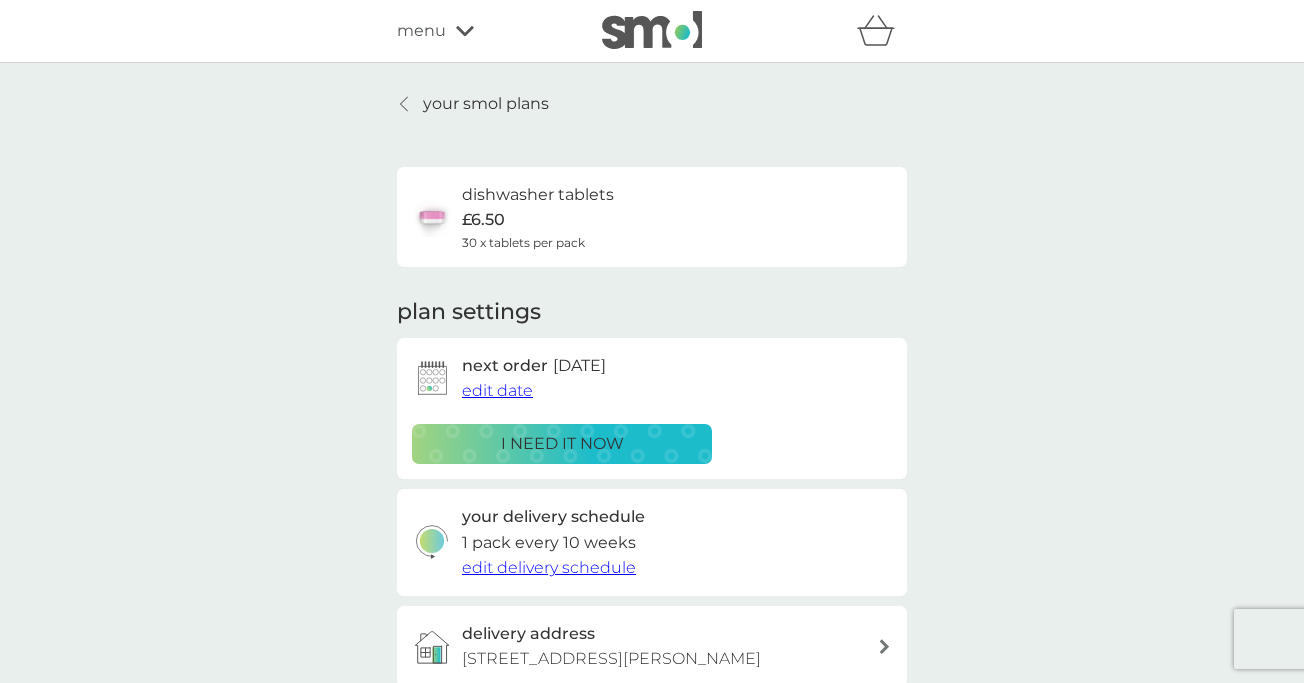 scroll, scrollTop: 0, scrollLeft: 0, axis: both 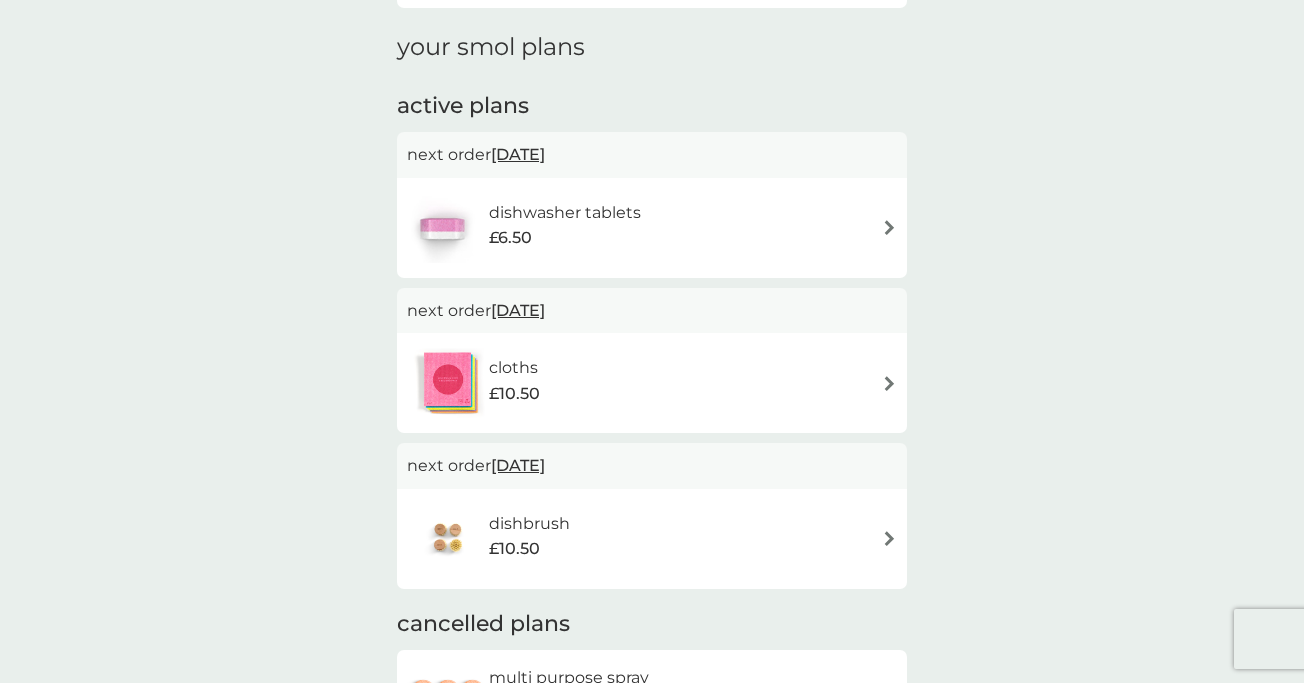 click at bounding box center [889, 383] 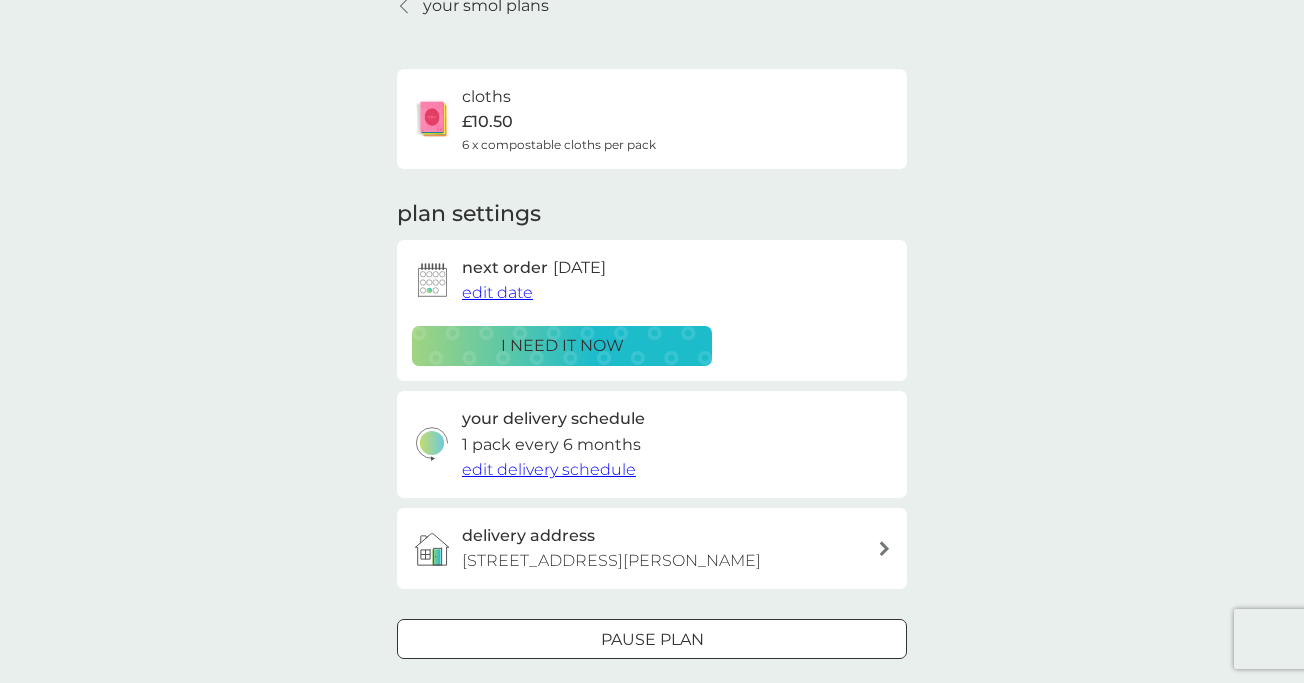 scroll, scrollTop: 102, scrollLeft: 0, axis: vertical 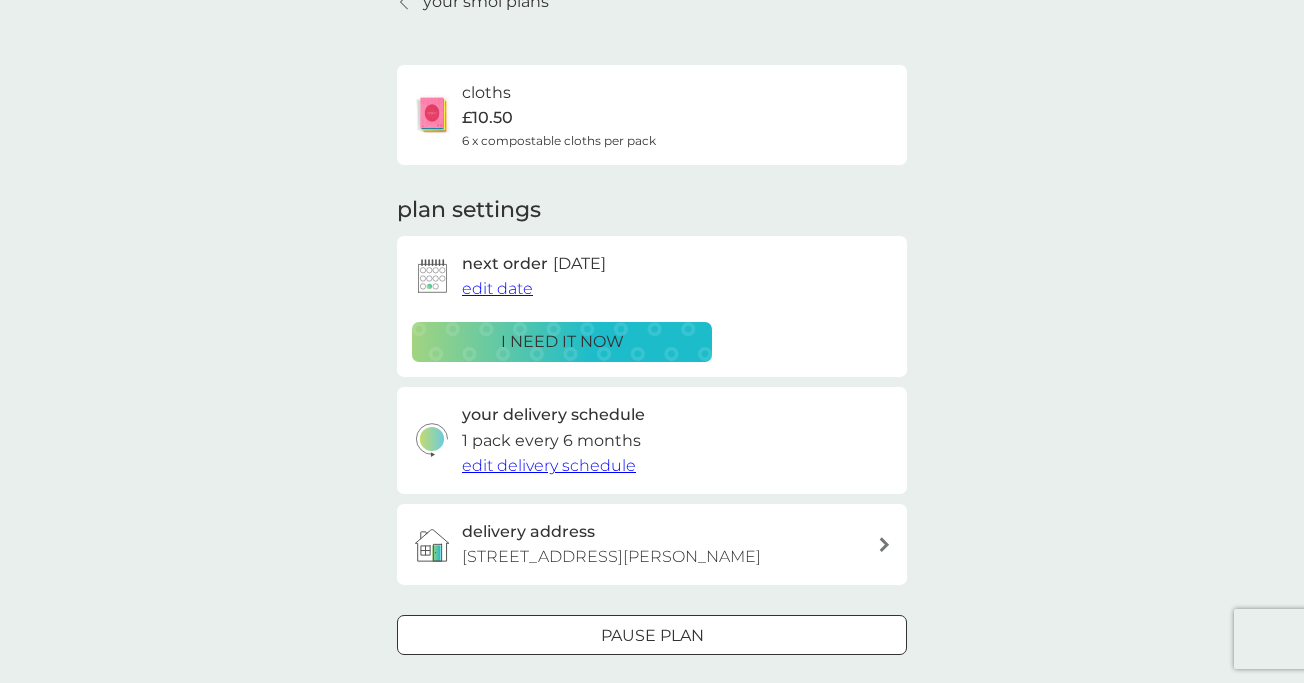 click on "edit date" at bounding box center [497, 288] 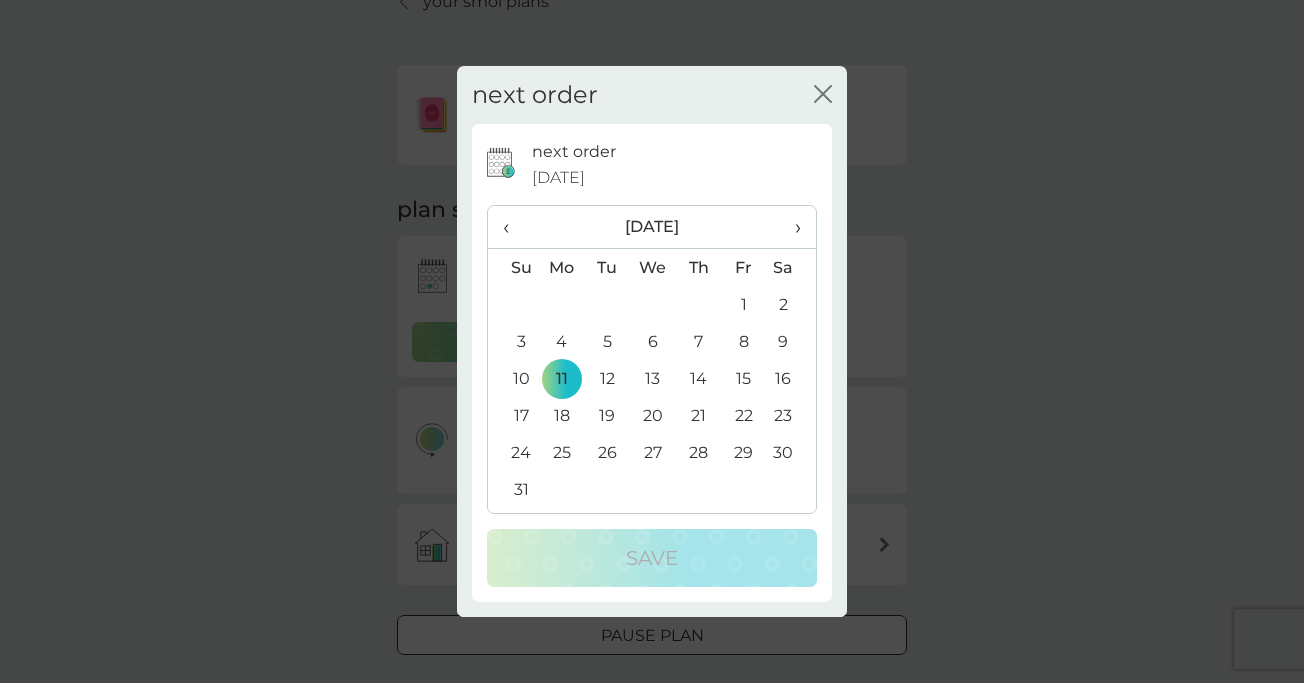 click on "›" at bounding box center (791, 227) 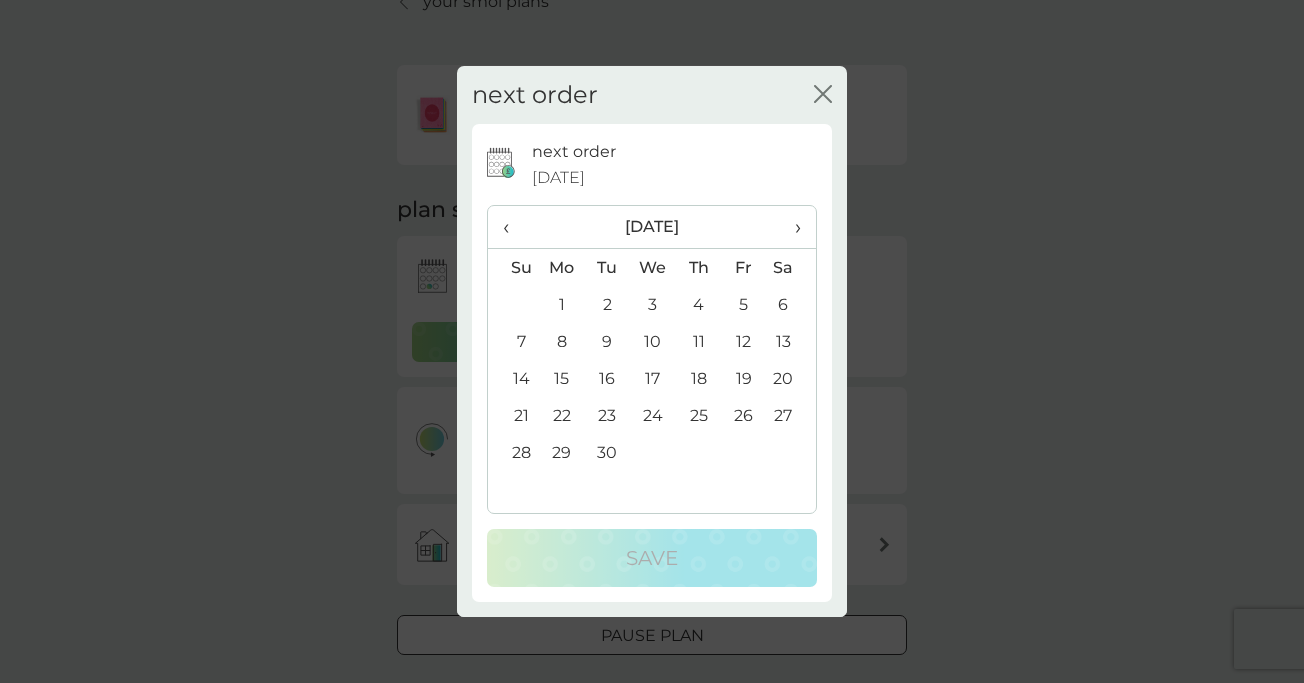 click on "›" at bounding box center (791, 227) 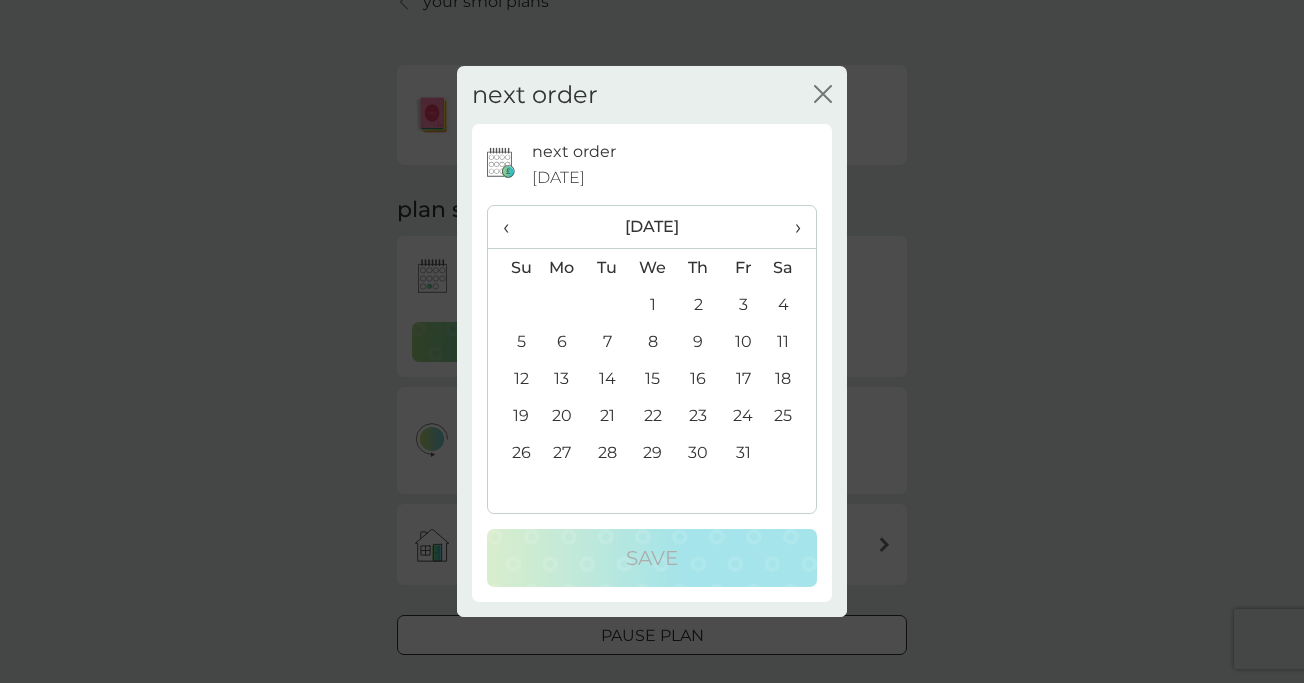 click on "1" at bounding box center [653, 304] 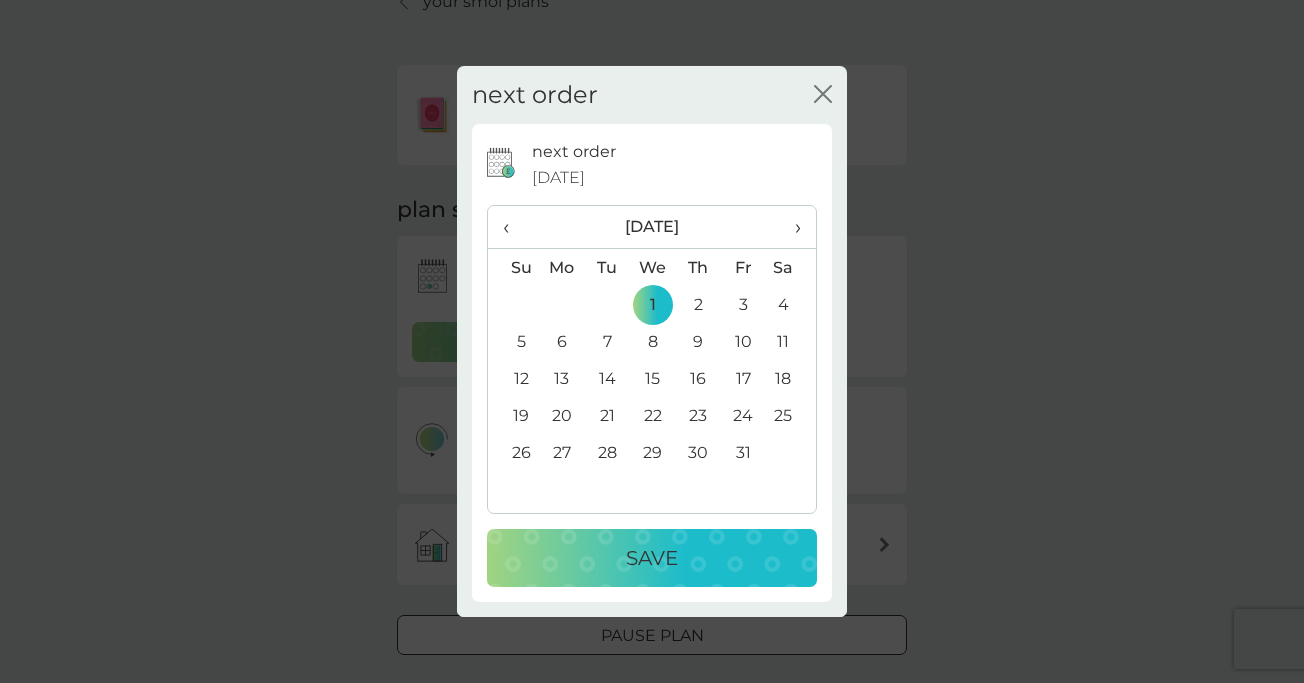 click on "Save" at bounding box center (652, 558) 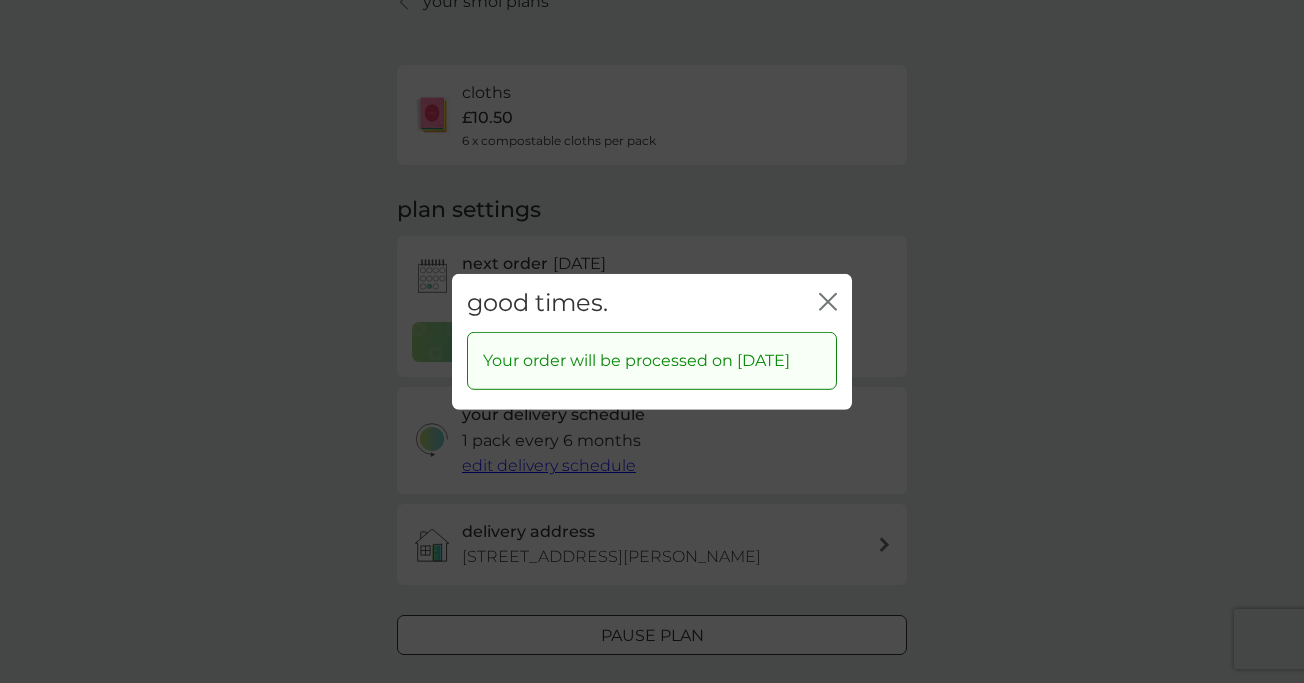 click on "close" 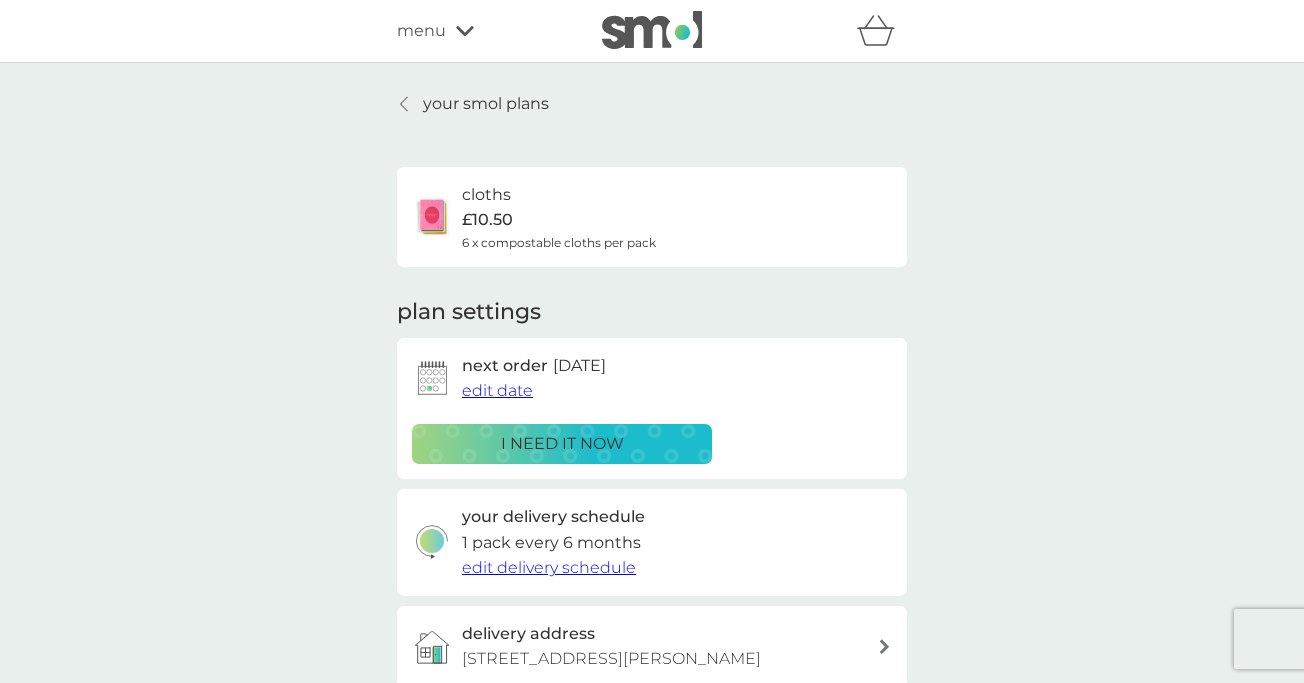 scroll, scrollTop: 0, scrollLeft: 0, axis: both 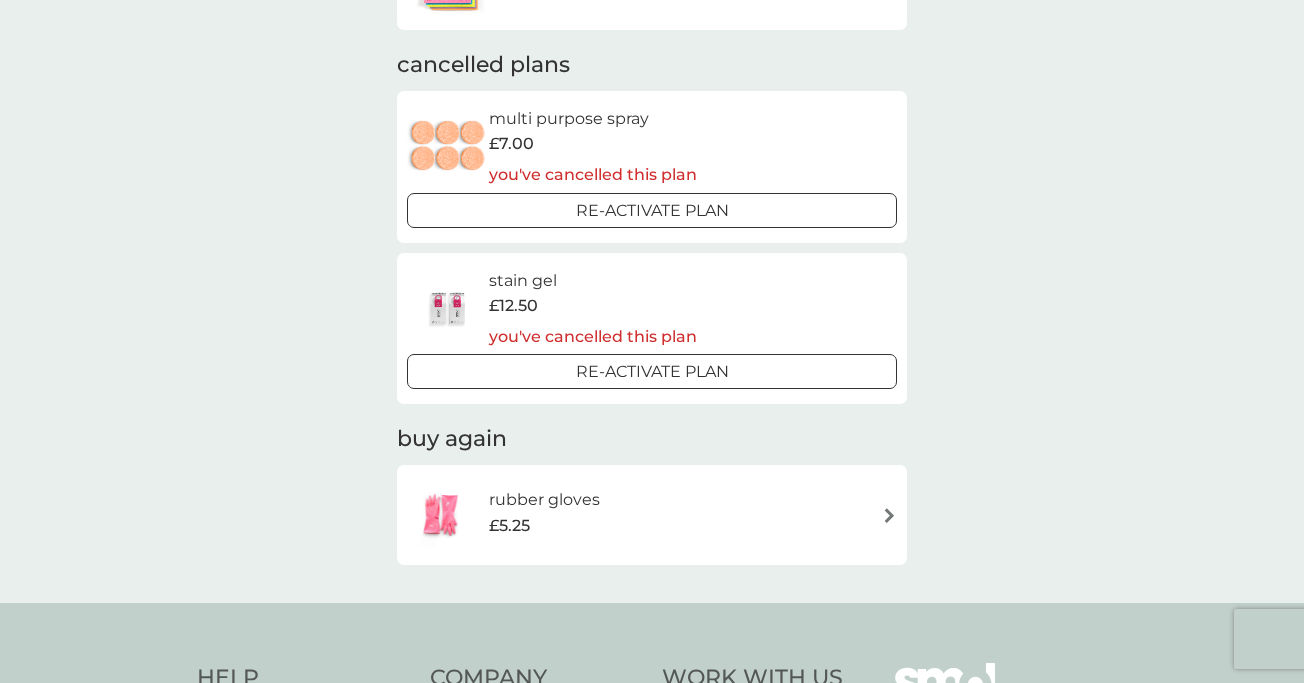 click at bounding box center (889, 515) 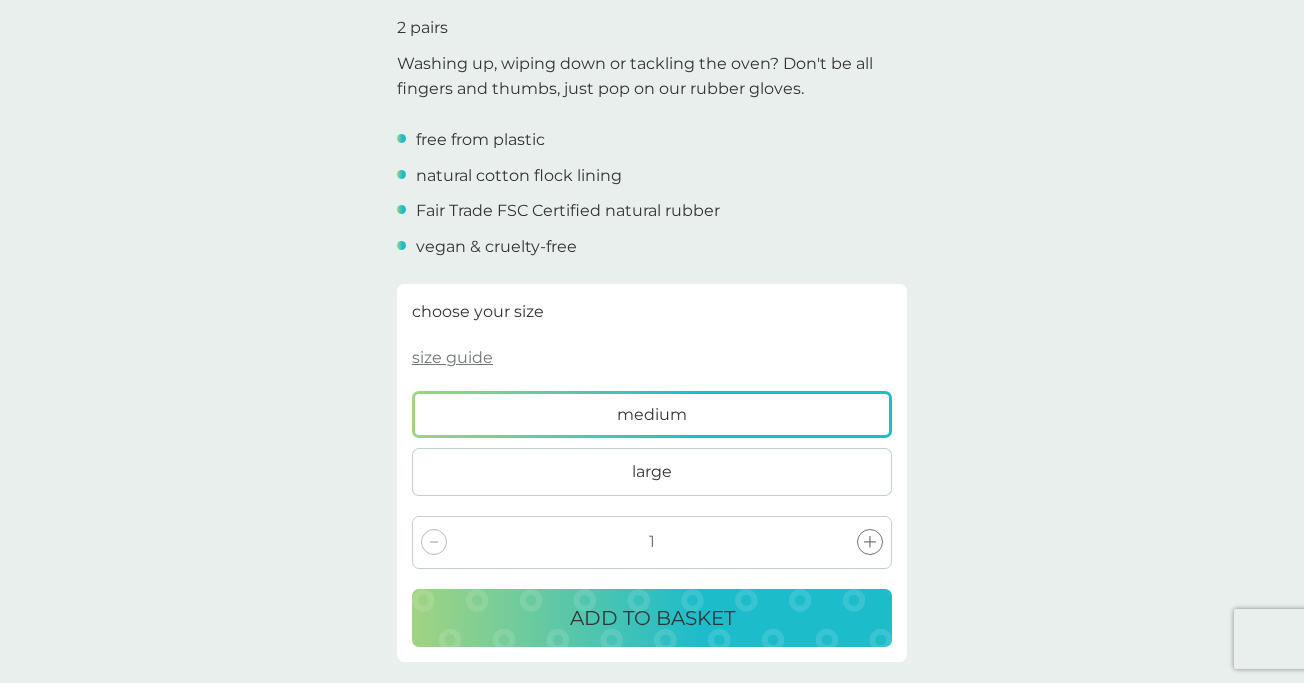 scroll, scrollTop: 601, scrollLeft: 0, axis: vertical 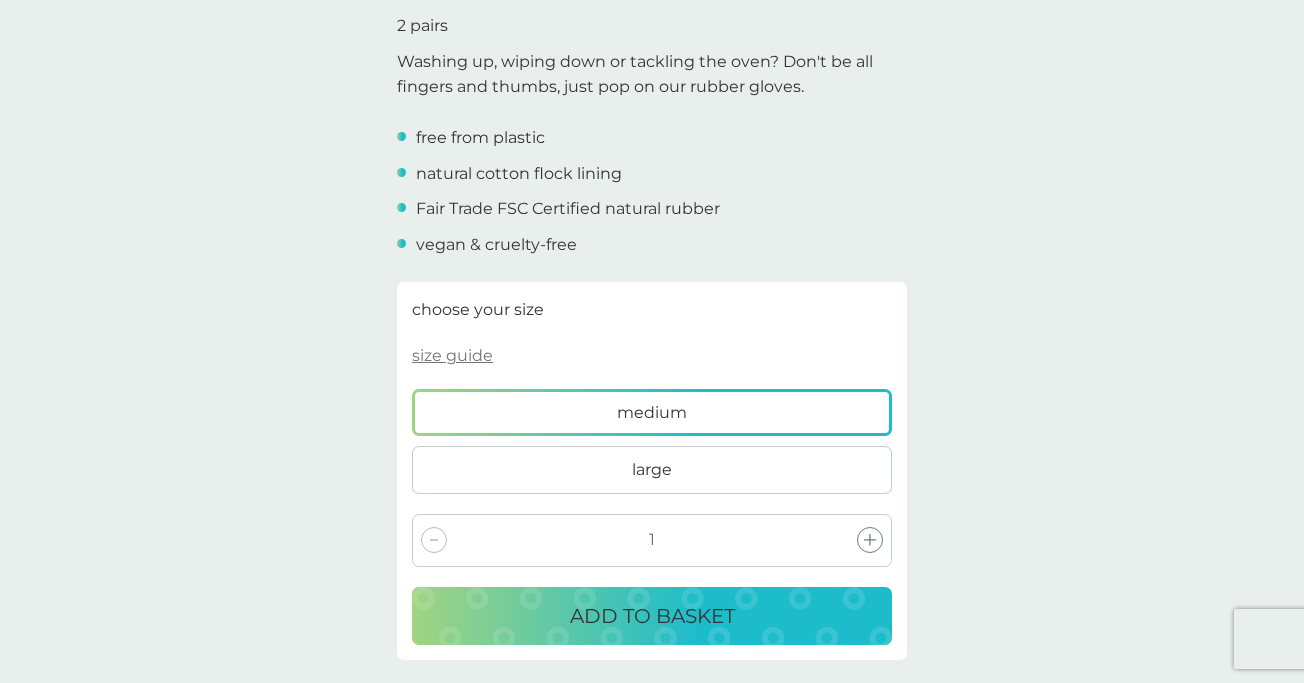 click on "ADD TO BASKET" at bounding box center (652, 616) 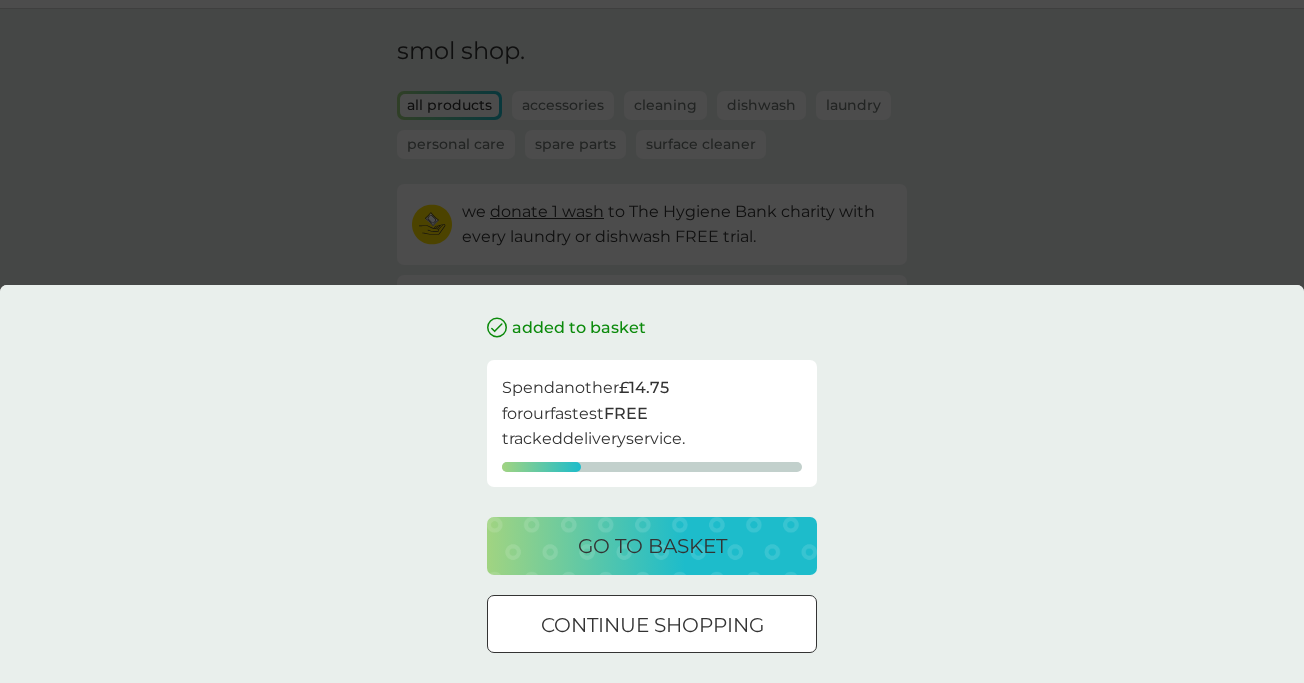scroll, scrollTop: 61, scrollLeft: 0, axis: vertical 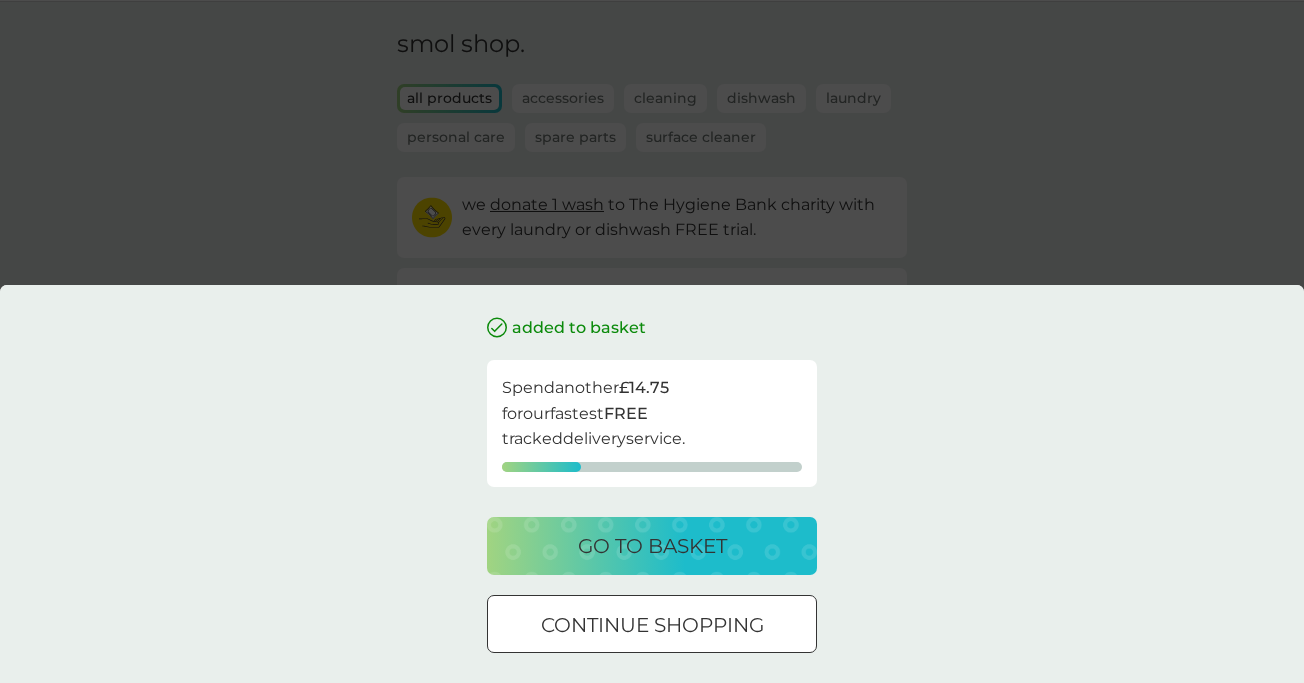 click on "go to basket" at bounding box center [652, 546] 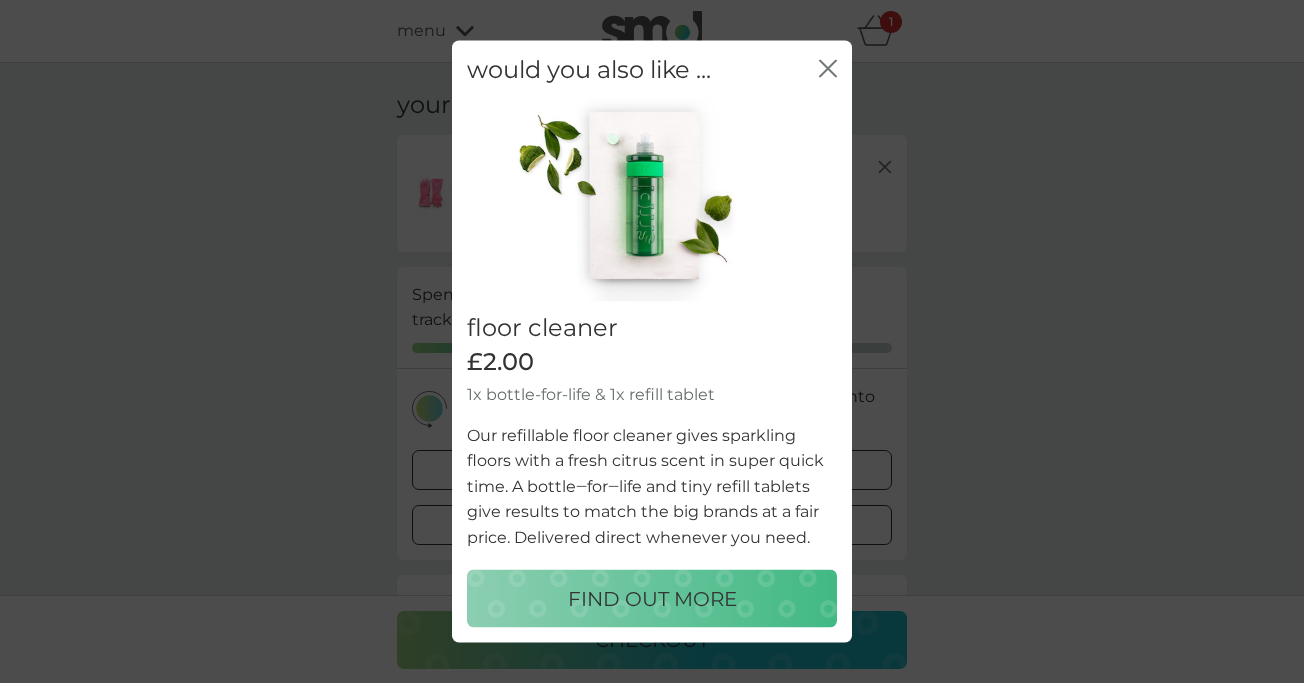 click on "close" at bounding box center [828, 69] 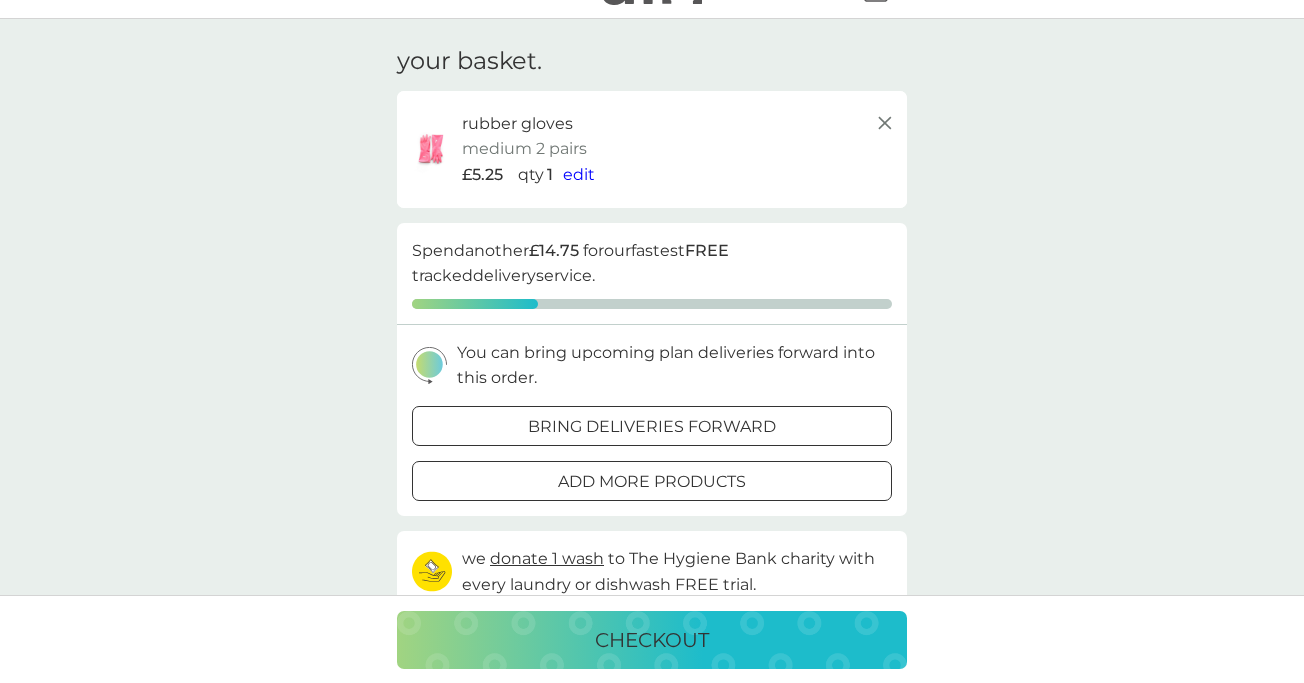 scroll, scrollTop: 0, scrollLeft: 0, axis: both 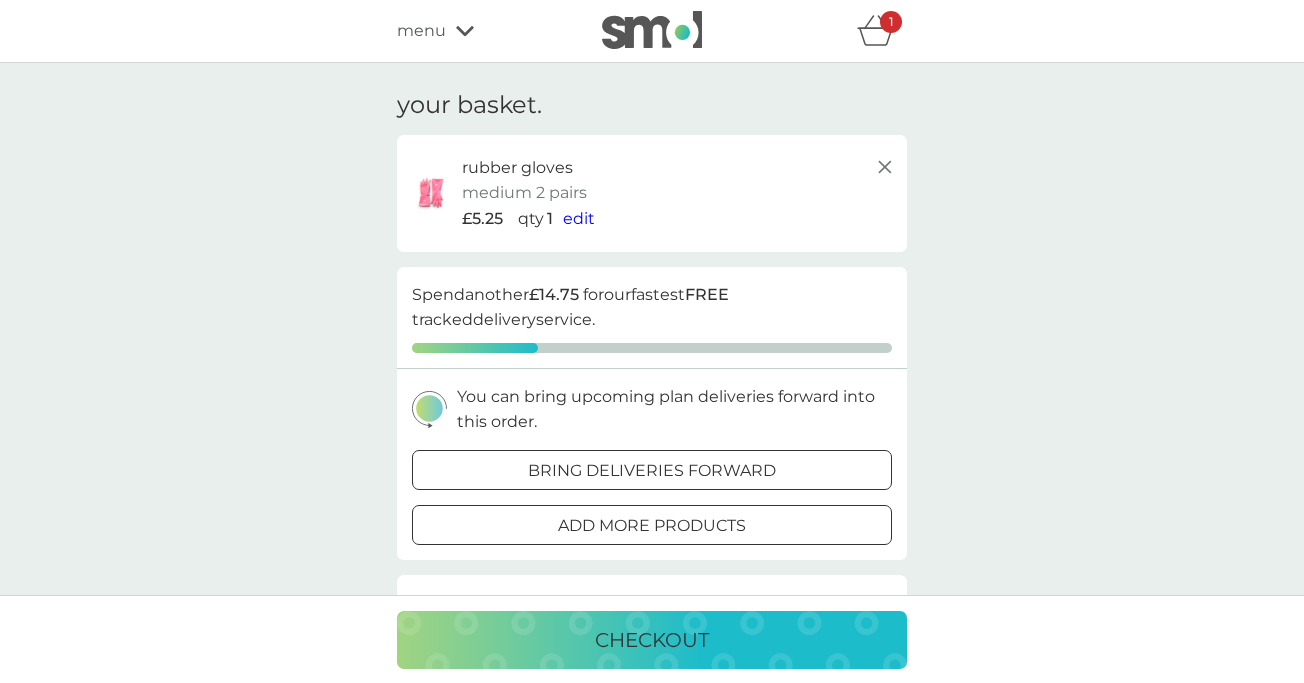 click 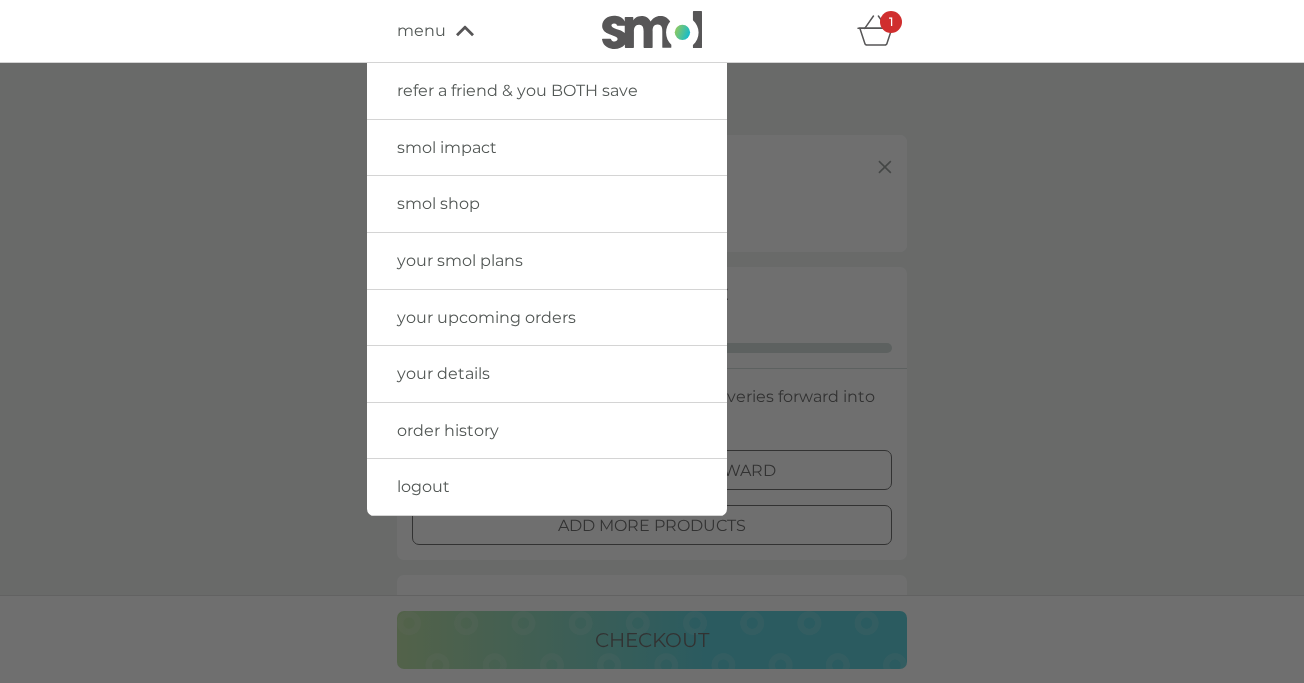 click on "your upcoming orders" at bounding box center [486, 317] 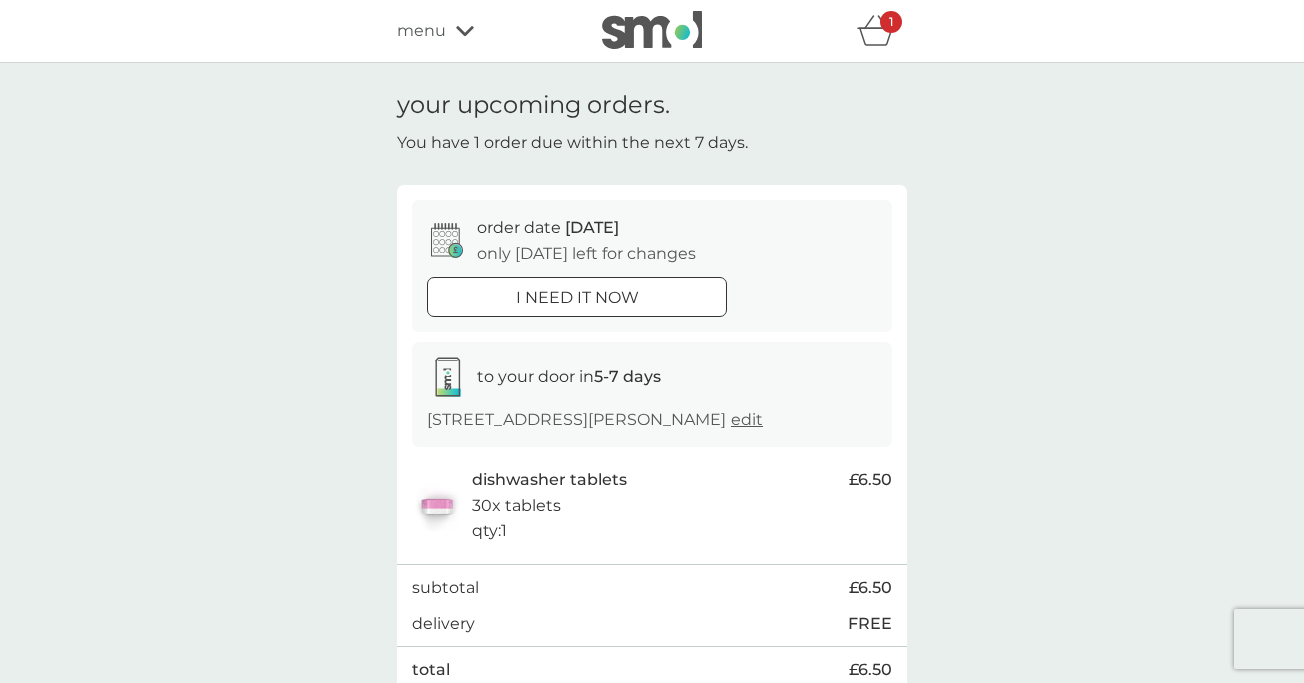 scroll, scrollTop: 0, scrollLeft: 0, axis: both 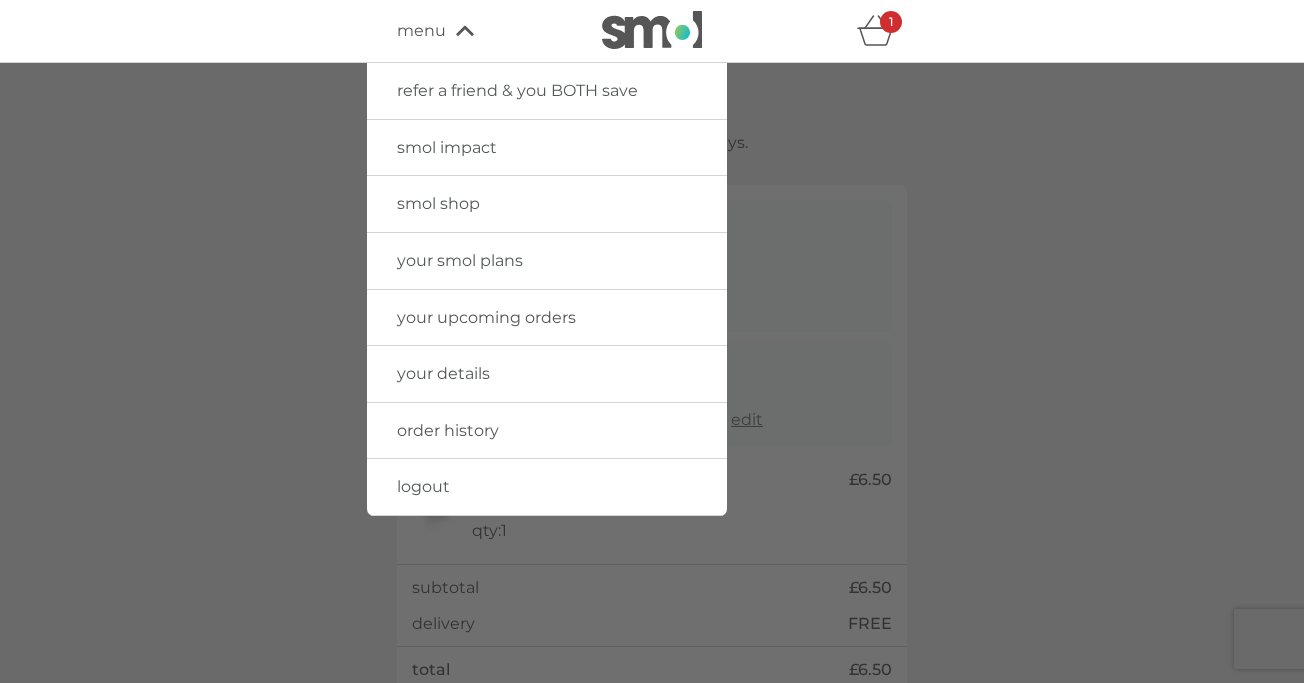 click on "your smol plans" at bounding box center [460, 260] 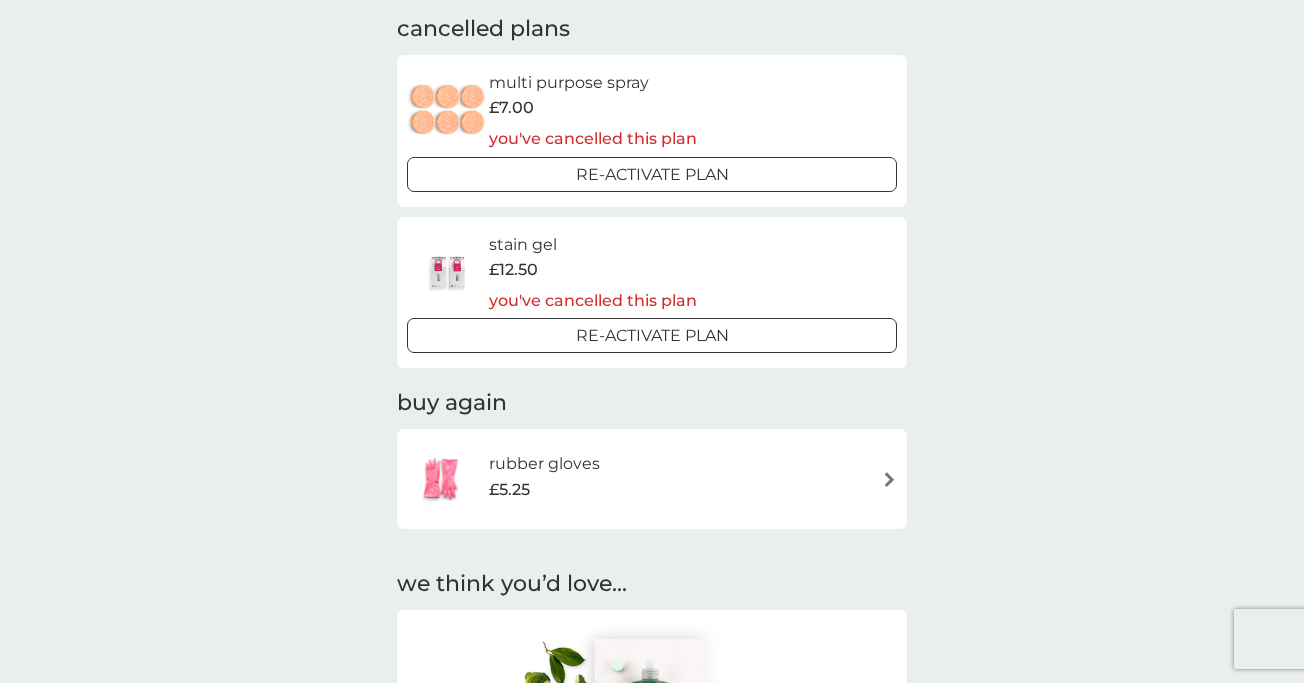 scroll, scrollTop: 880, scrollLeft: 0, axis: vertical 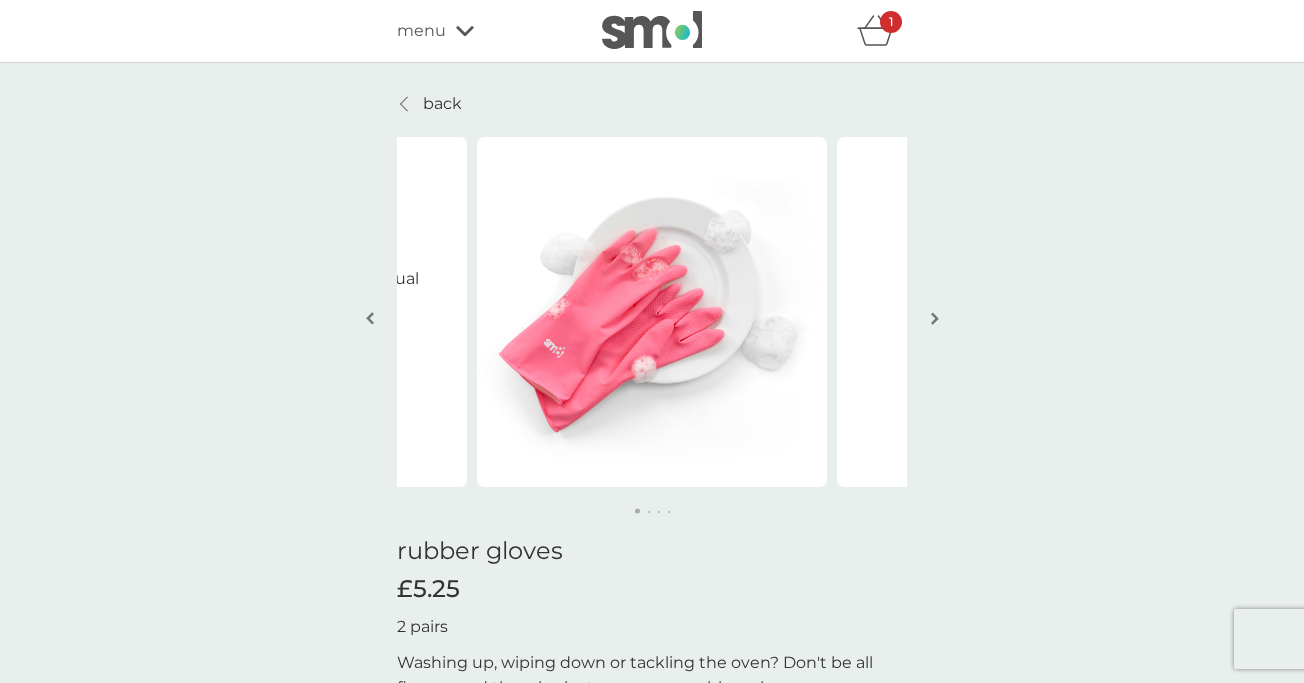 click on "1" at bounding box center (891, 22) 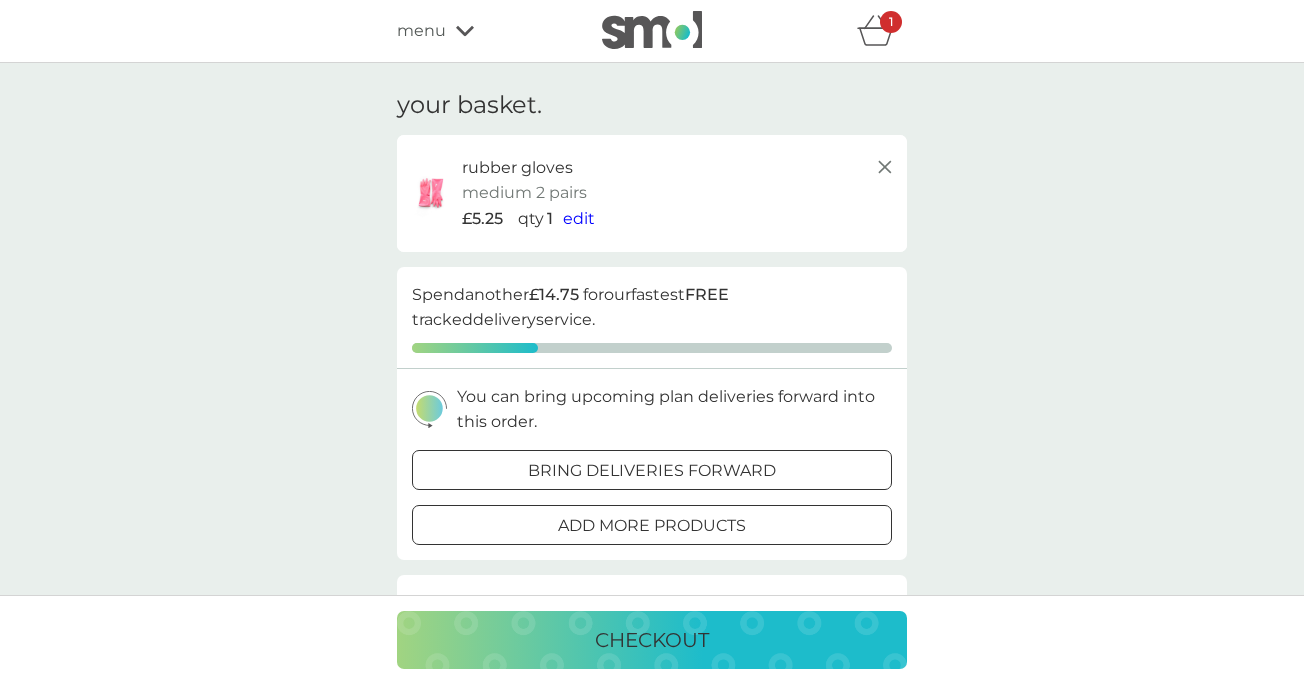 scroll, scrollTop: 0, scrollLeft: 0, axis: both 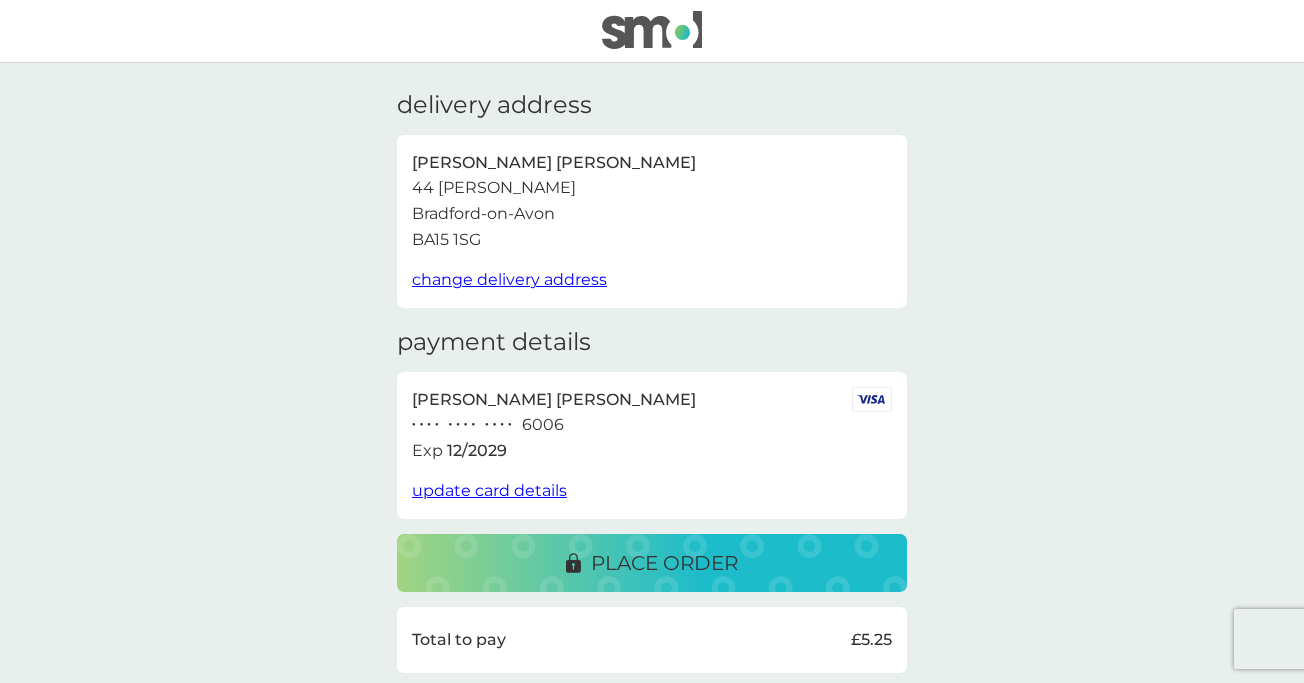 click on "place order" at bounding box center [664, 563] 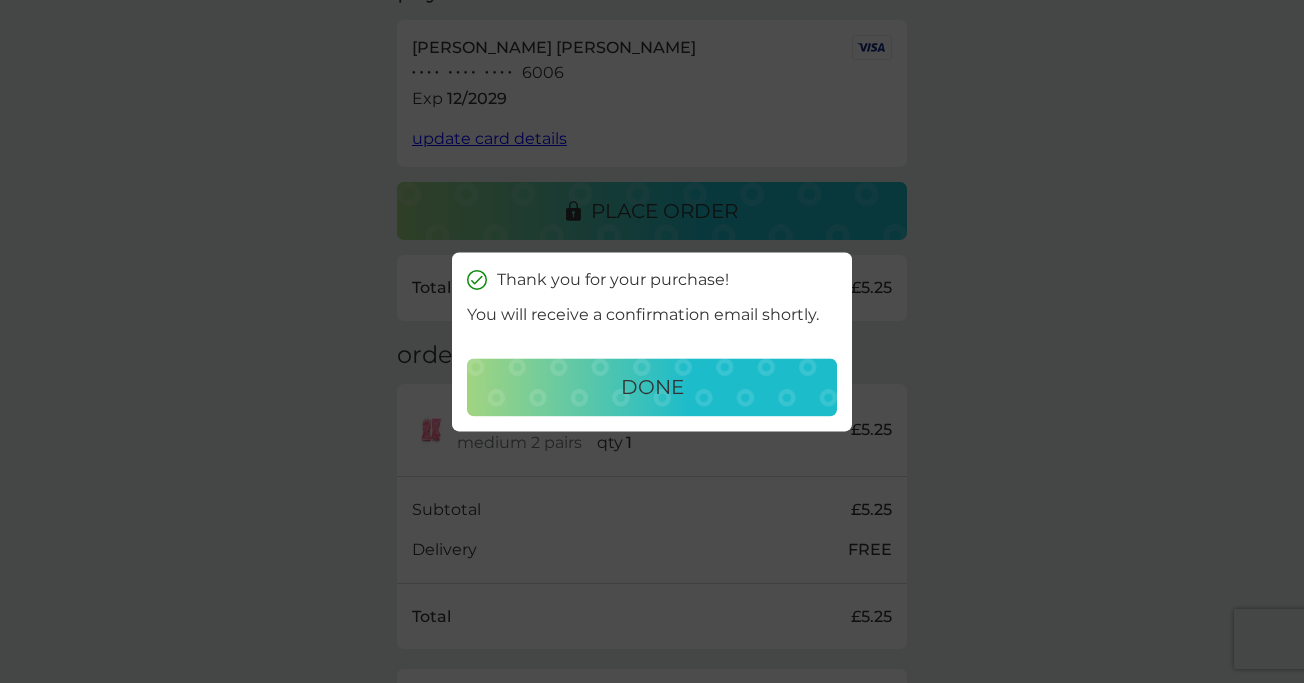 scroll, scrollTop: 361, scrollLeft: 0, axis: vertical 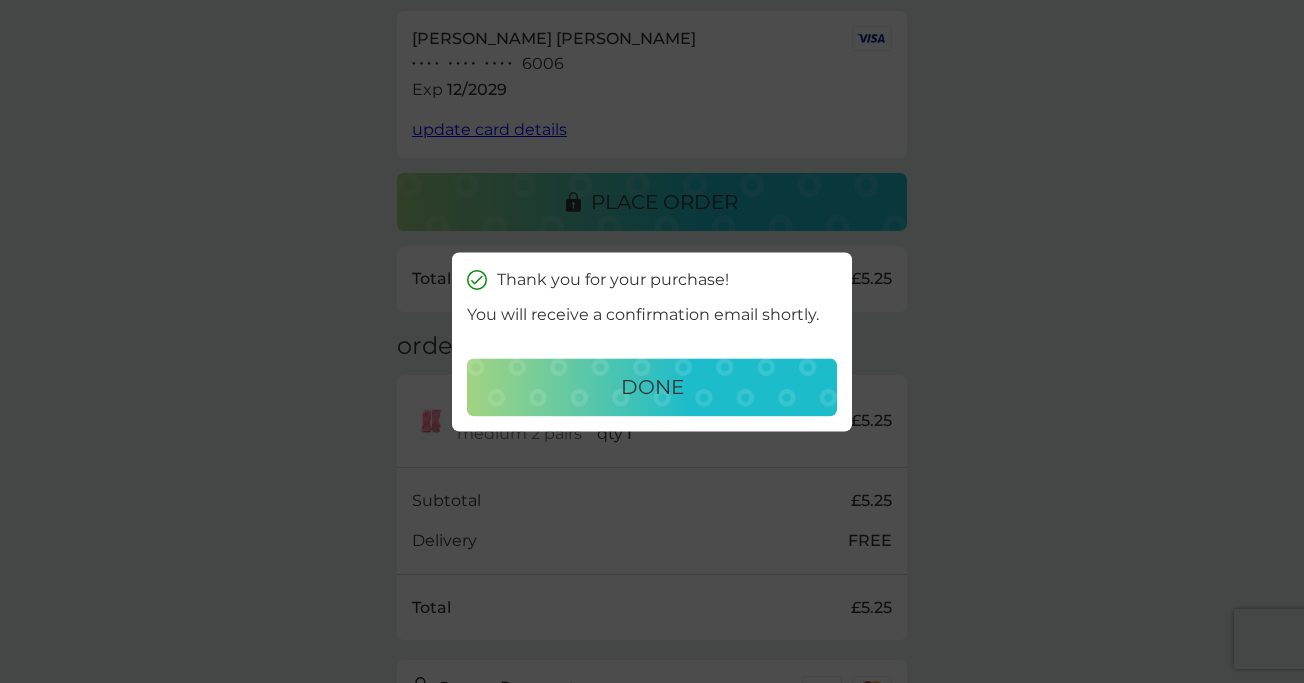 click on "done" at bounding box center [652, 387] 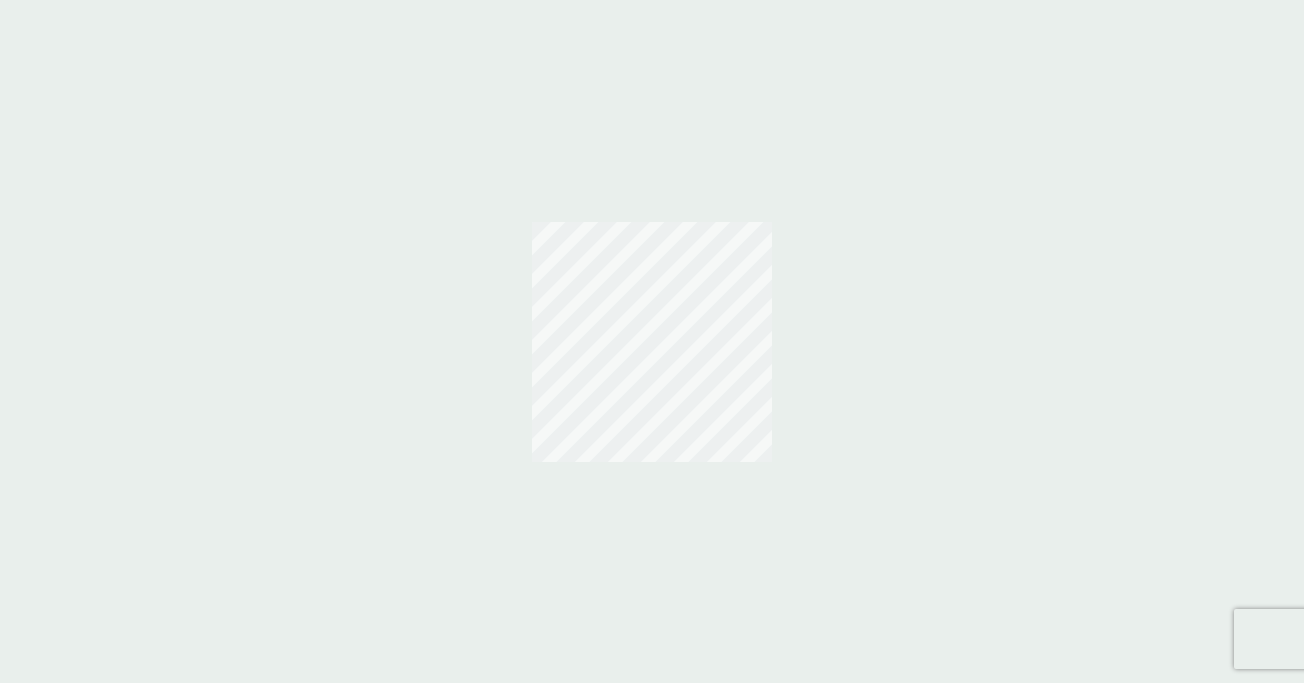 scroll, scrollTop: 0, scrollLeft: 0, axis: both 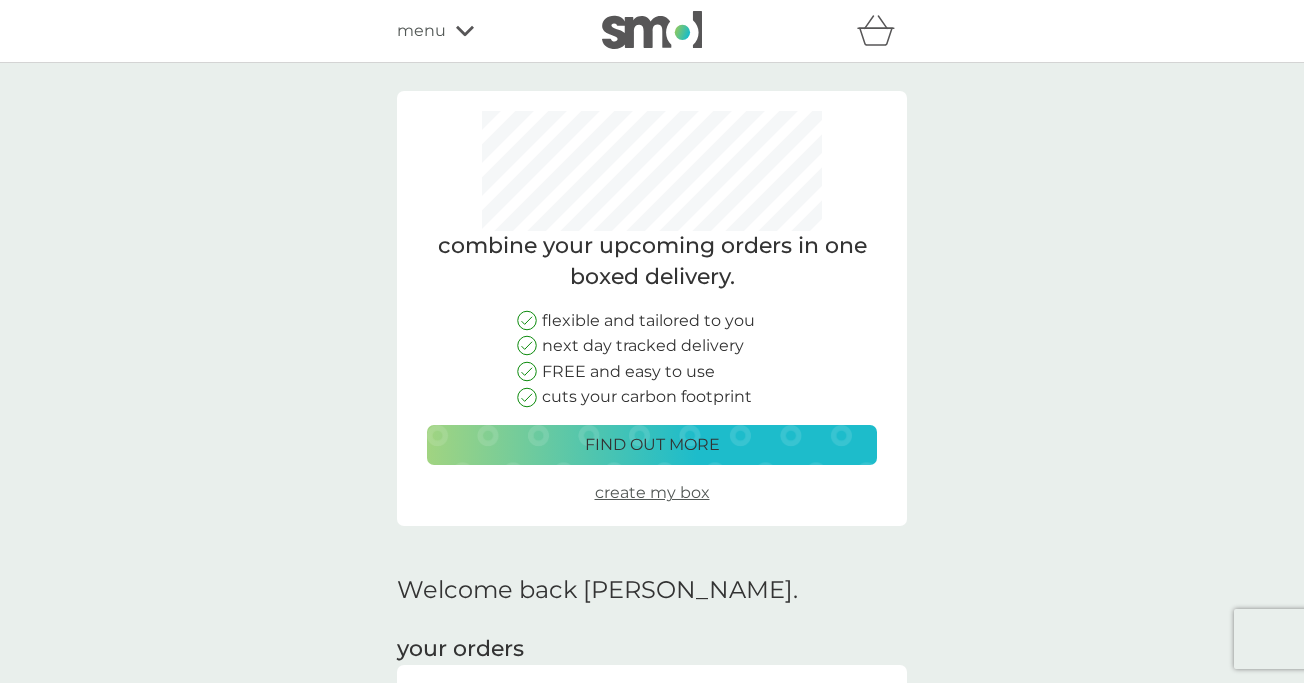 click 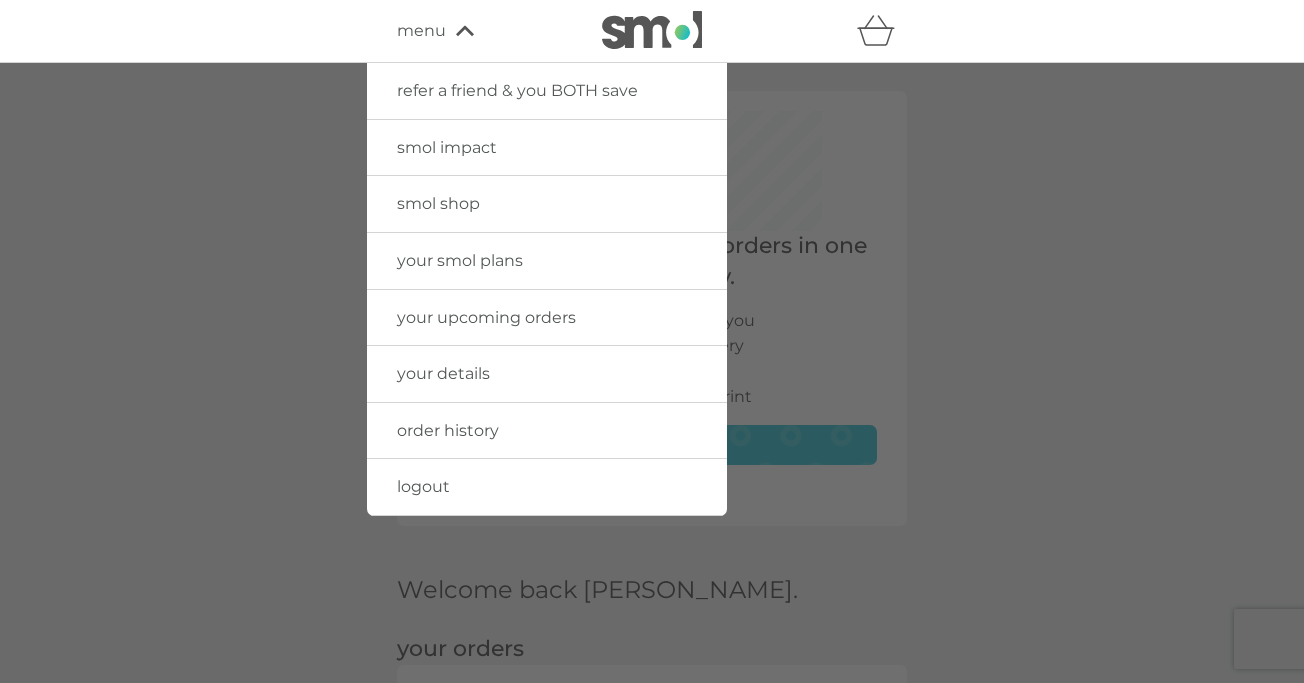 click on "logout" at bounding box center (423, 486) 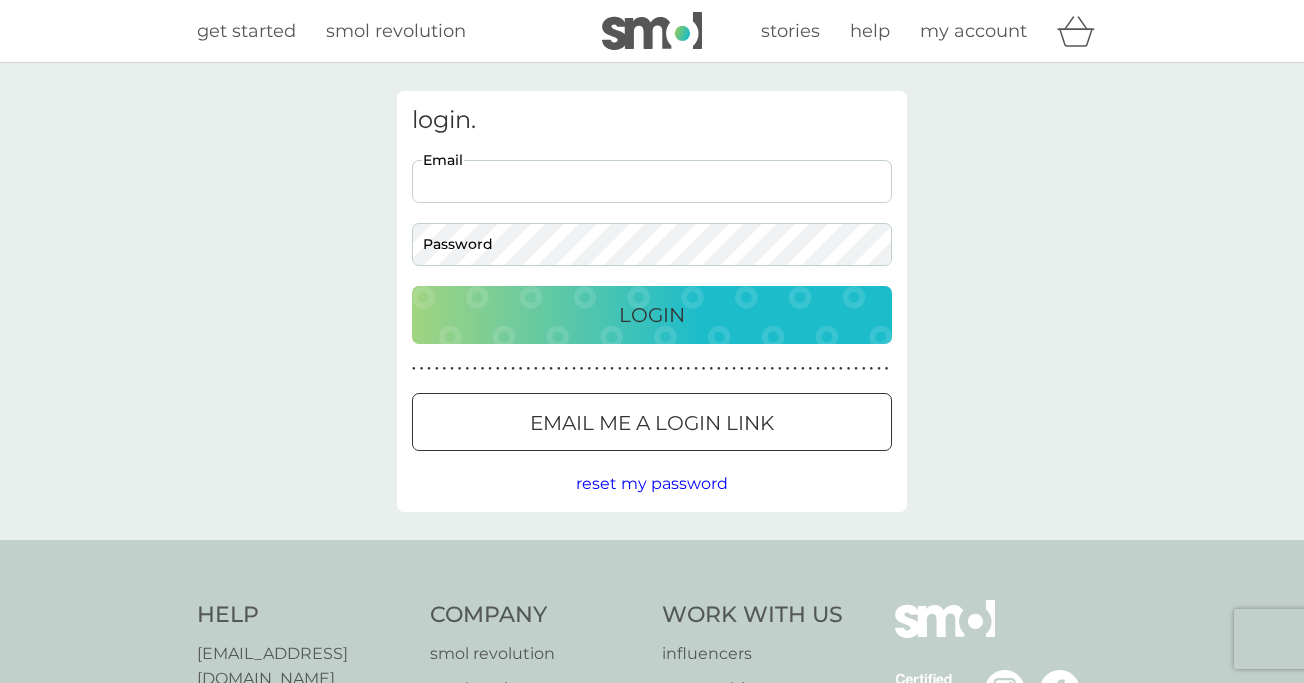 scroll, scrollTop: 0, scrollLeft: 0, axis: both 